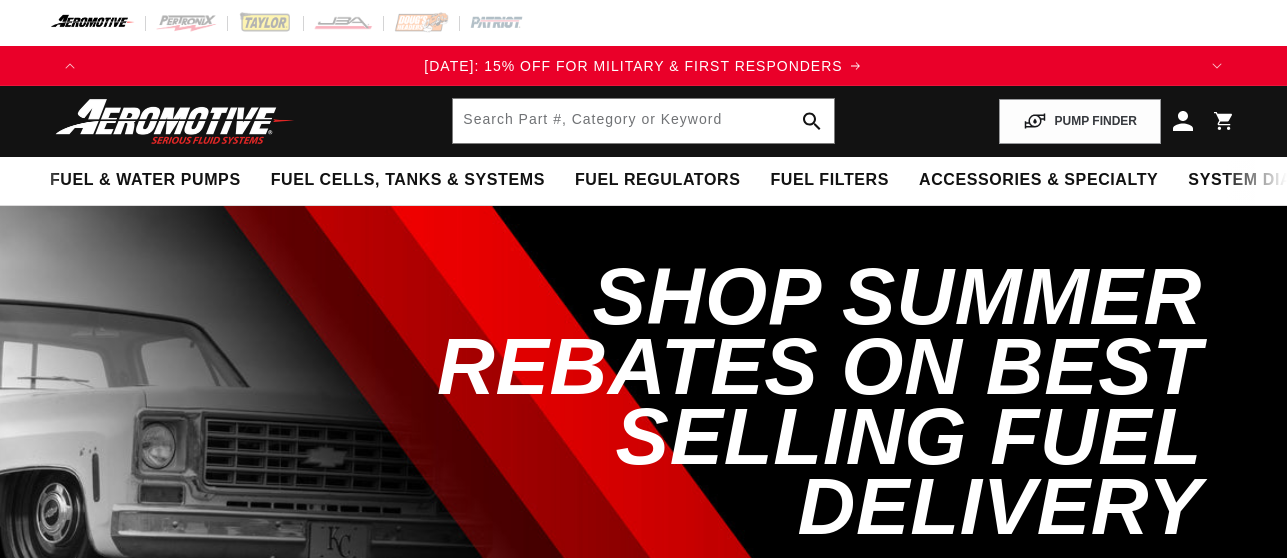 scroll, scrollTop: 0, scrollLeft: 0, axis: both 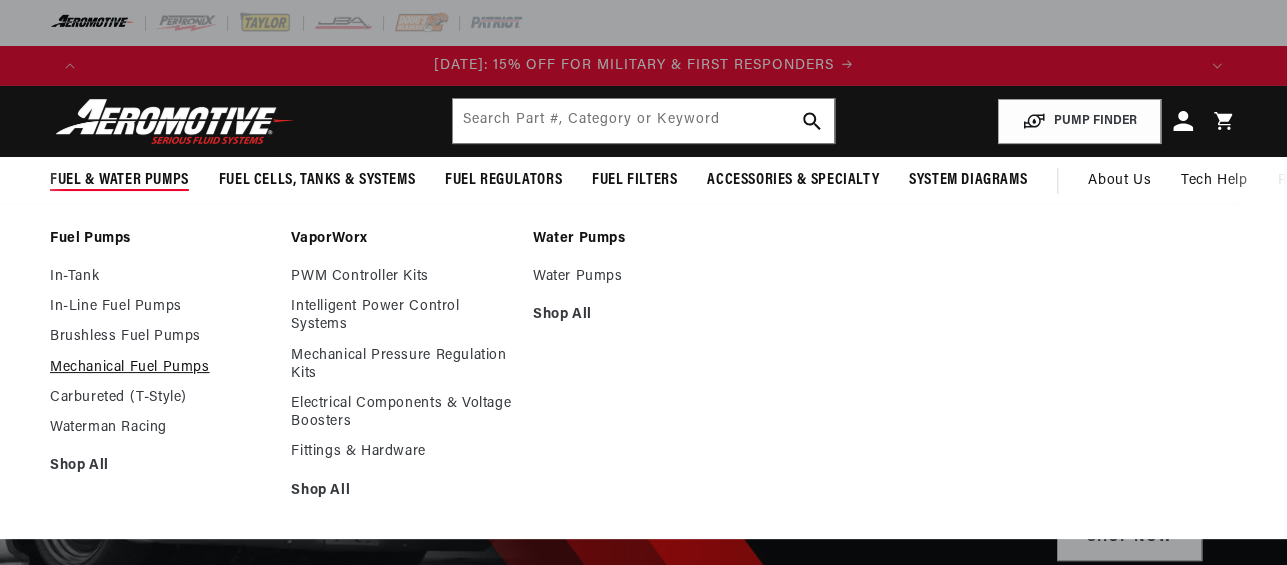 click on "Mechanical Fuel Pumps" at bounding box center [160, 368] 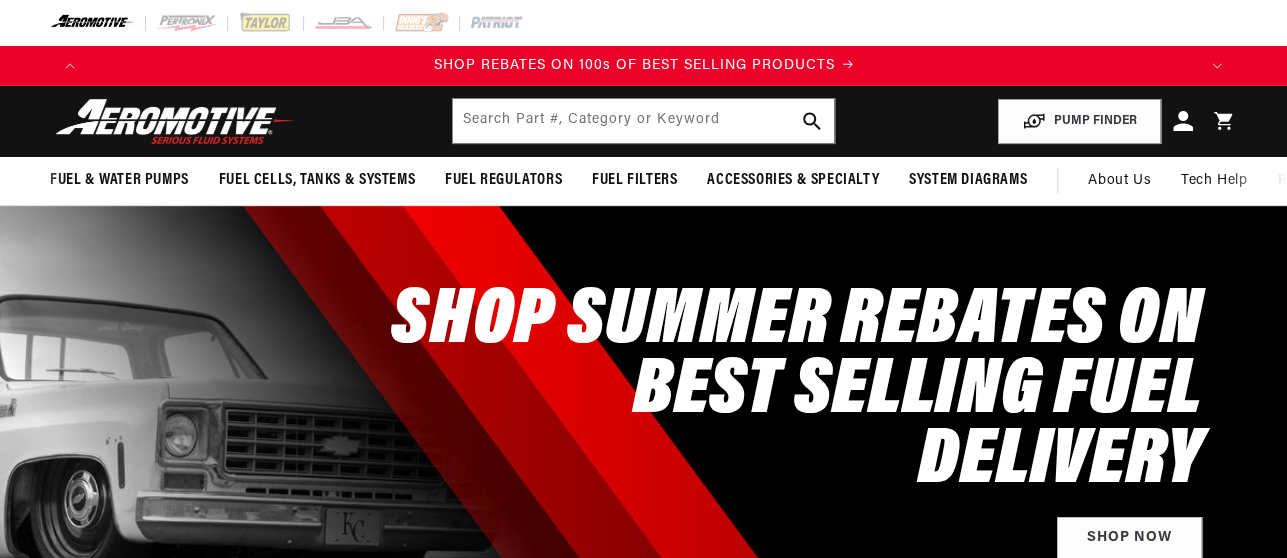 scroll, scrollTop: 0, scrollLeft: 2213, axis: horizontal 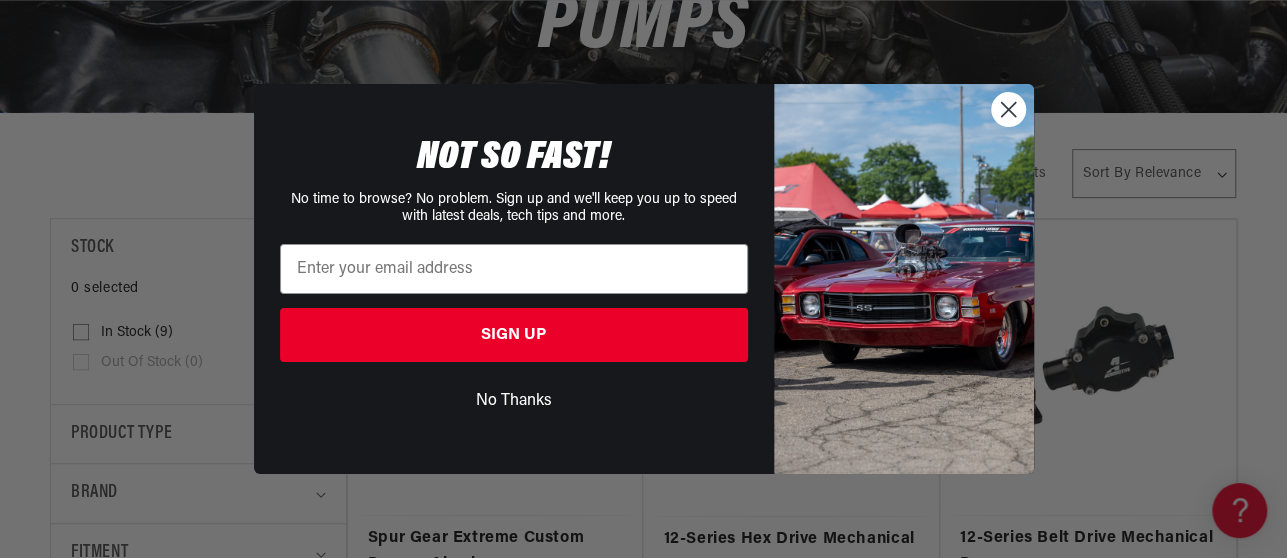 drag, startPoint x: 1294, startPoint y: 90, endPoint x: 1295, endPoint y: 130, distance: 40.012497 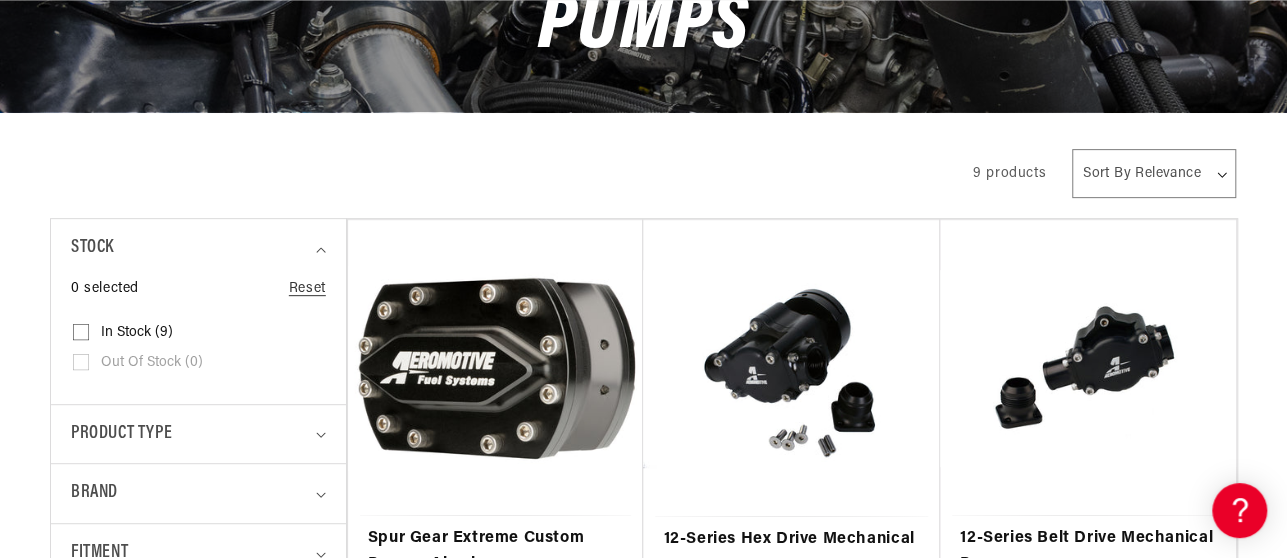 scroll, scrollTop: 0, scrollLeft: 2213, axis: horizontal 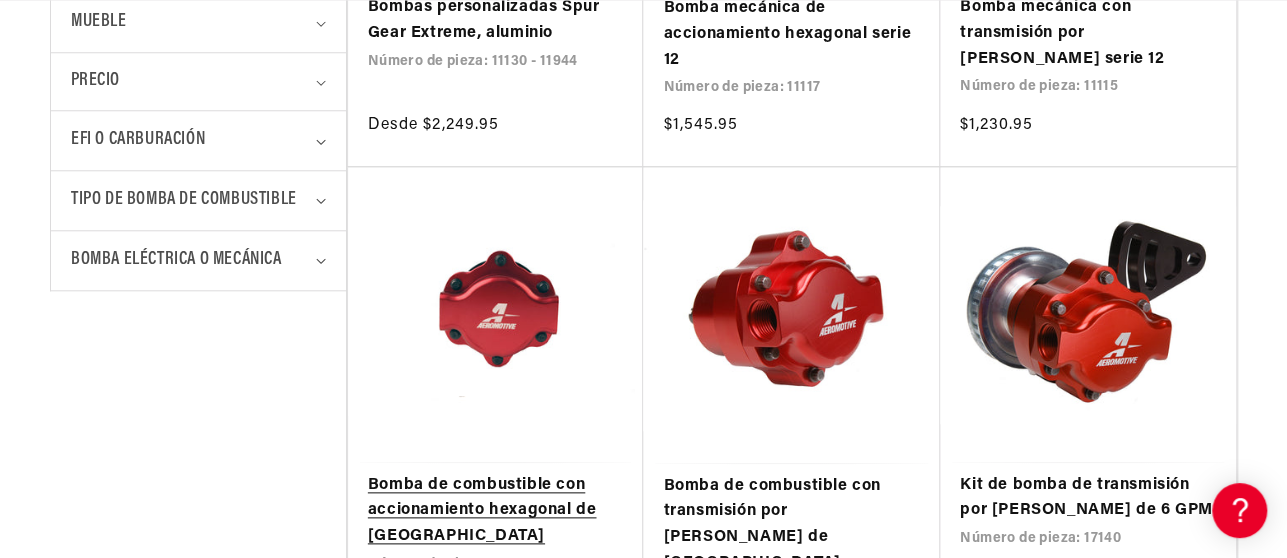 click on "Bomba de combustible con accionamiento hexagonal de palanquilla" at bounding box center (496, 511) 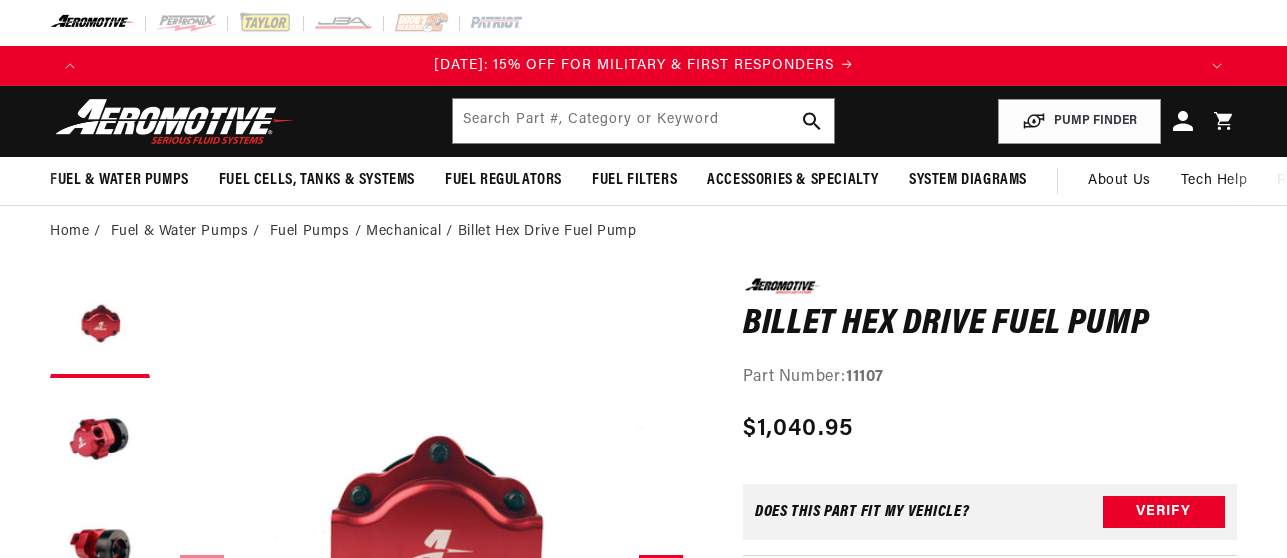 scroll, scrollTop: 198, scrollLeft: 0, axis: vertical 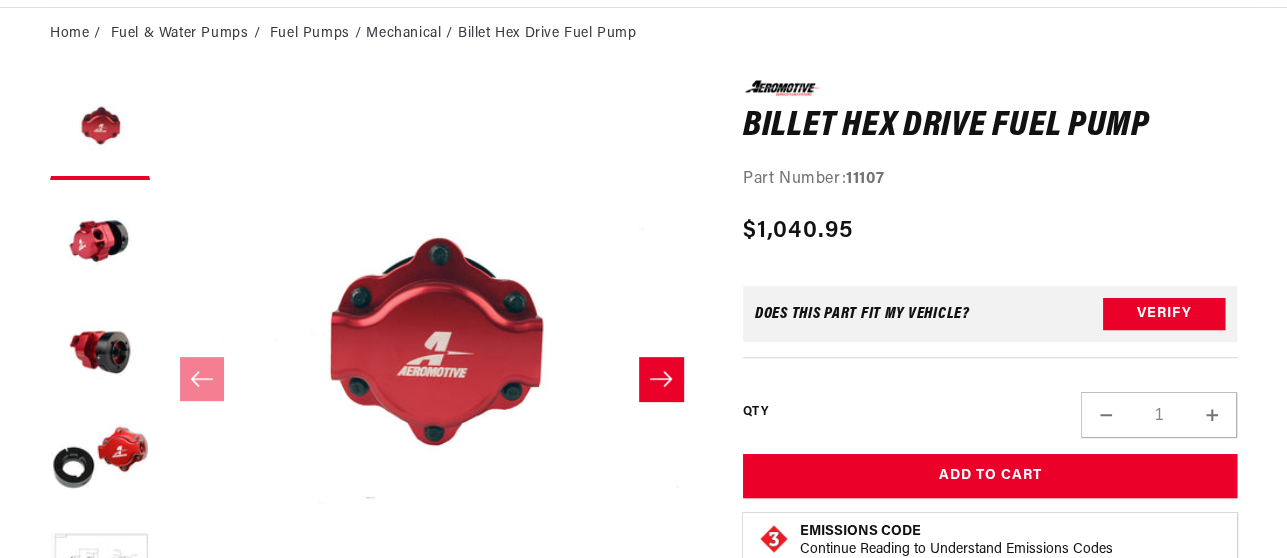 click 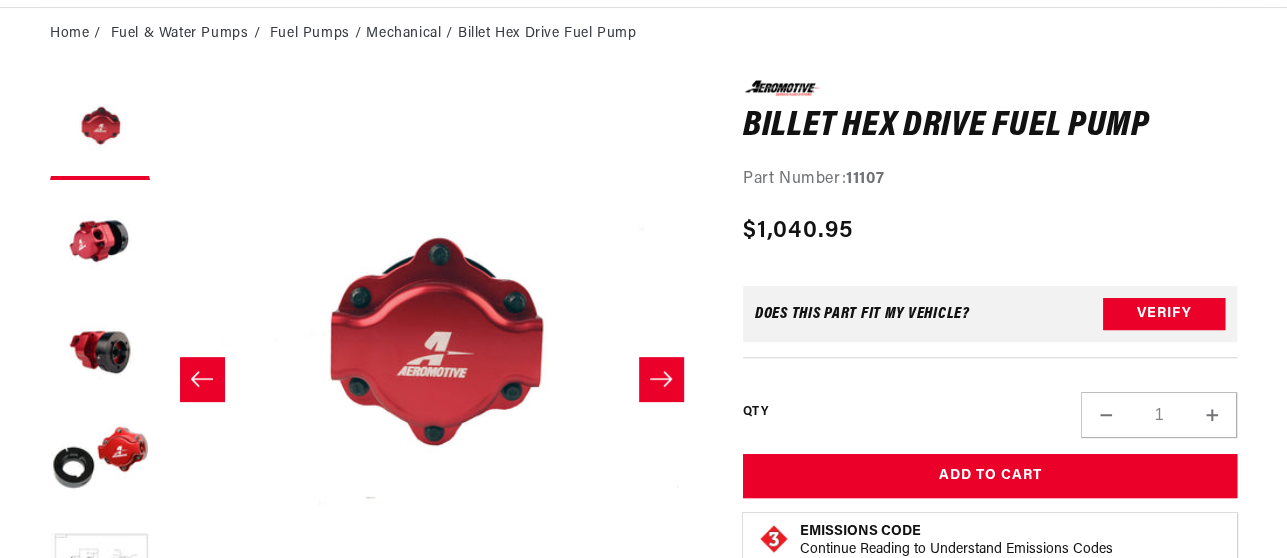 scroll, scrollTop: 0, scrollLeft: 542, axis: horizontal 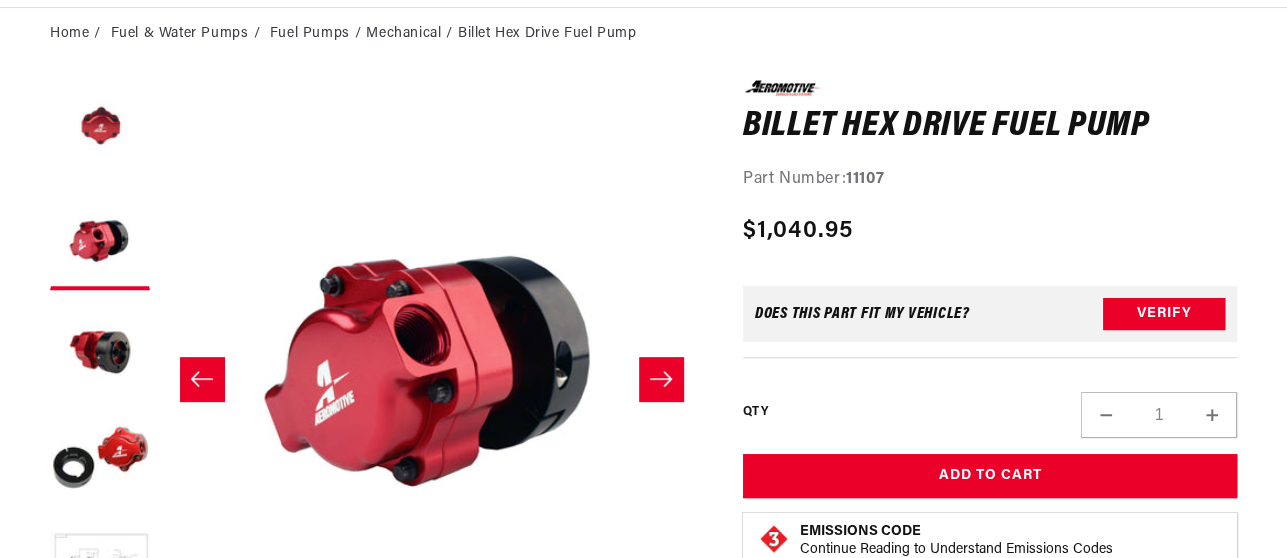 click 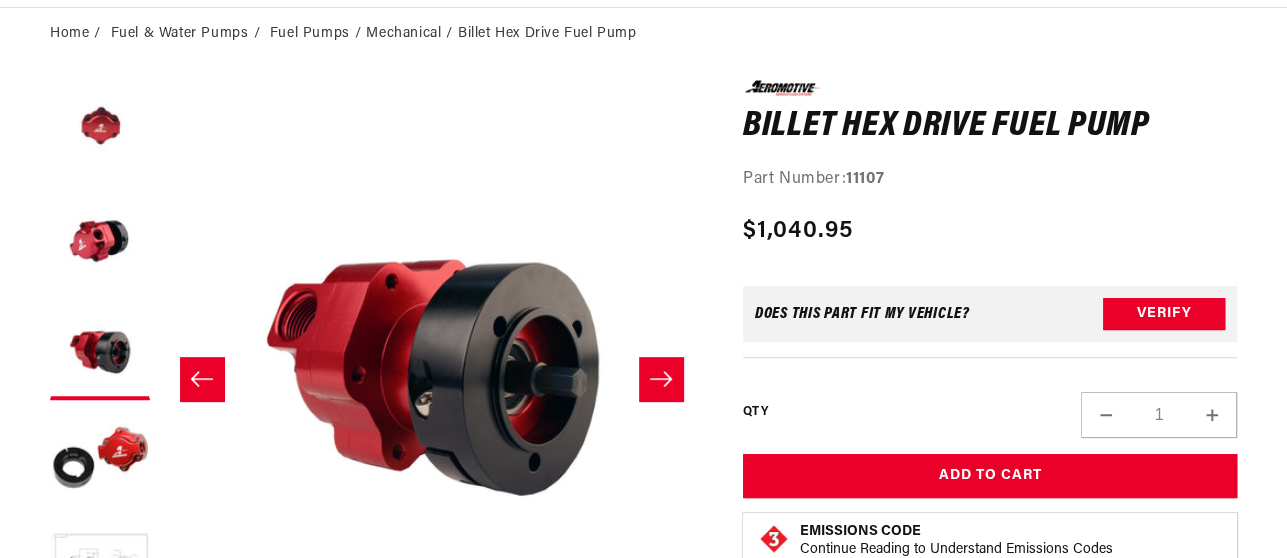 scroll, scrollTop: 0, scrollLeft: 1085, axis: horizontal 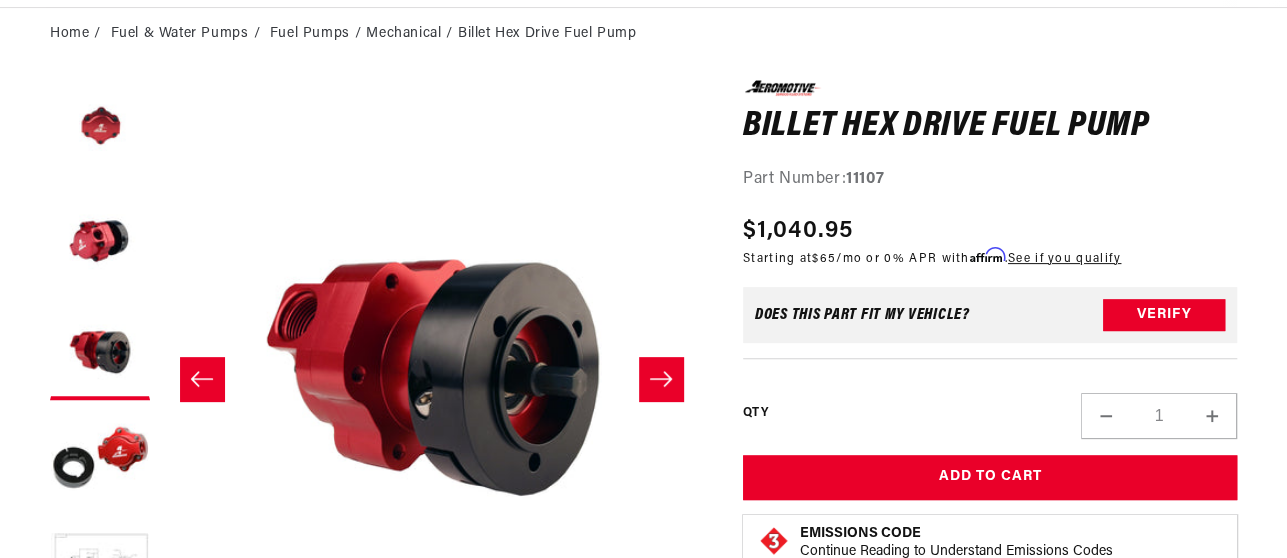 click 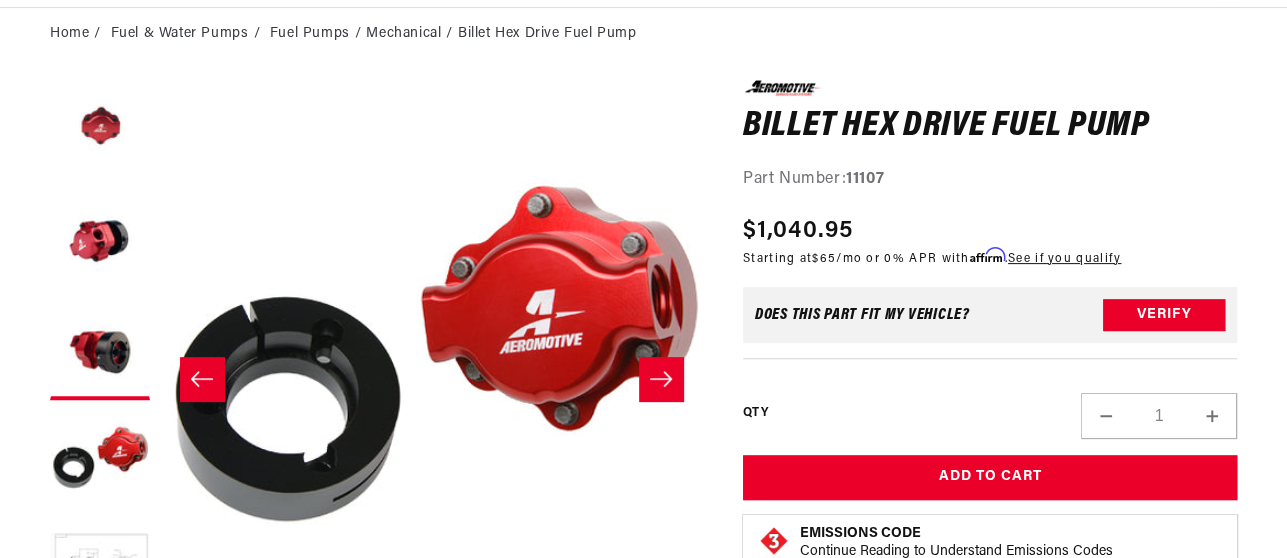 scroll, scrollTop: 0, scrollLeft: 0, axis: both 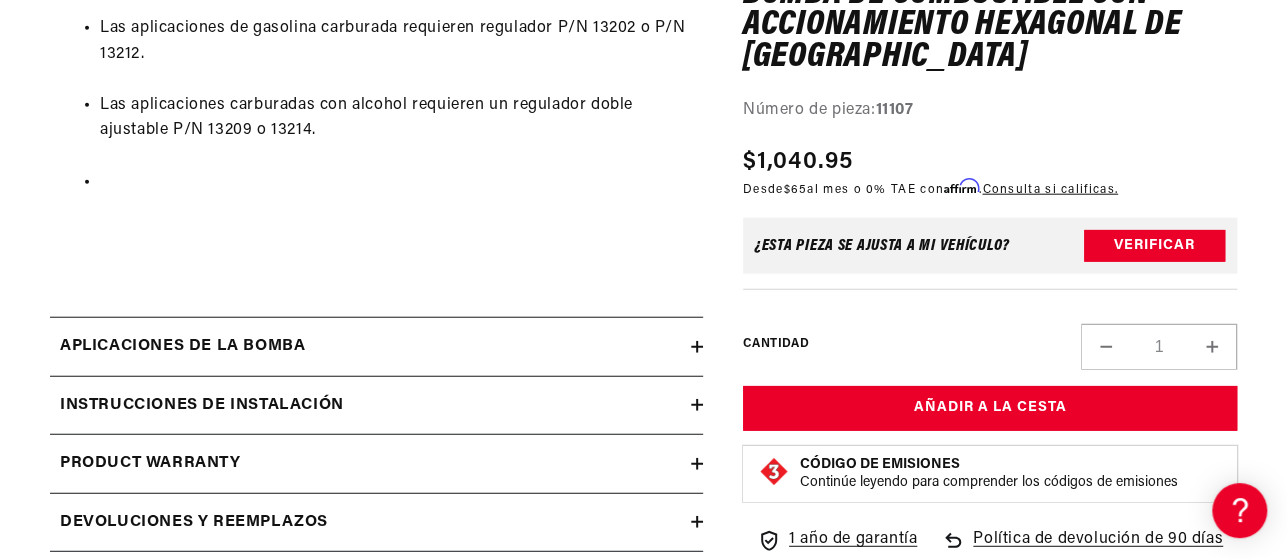 click on "Instrucciones de instalación" at bounding box center (202, 405) 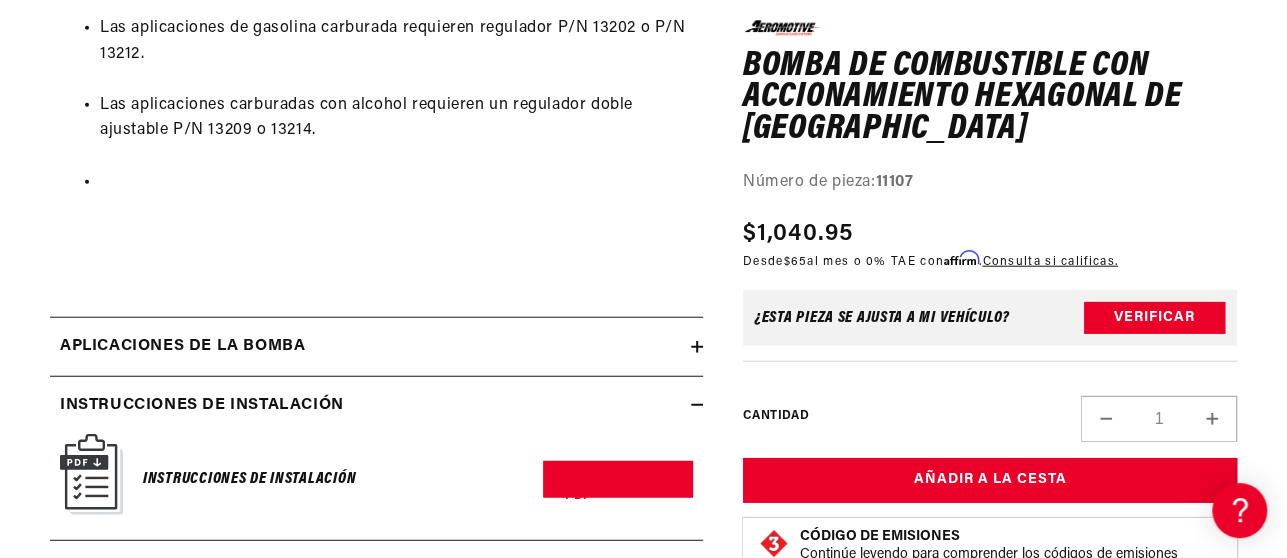 scroll, scrollTop: 0, scrollLeft: 2213, axis: horizontal 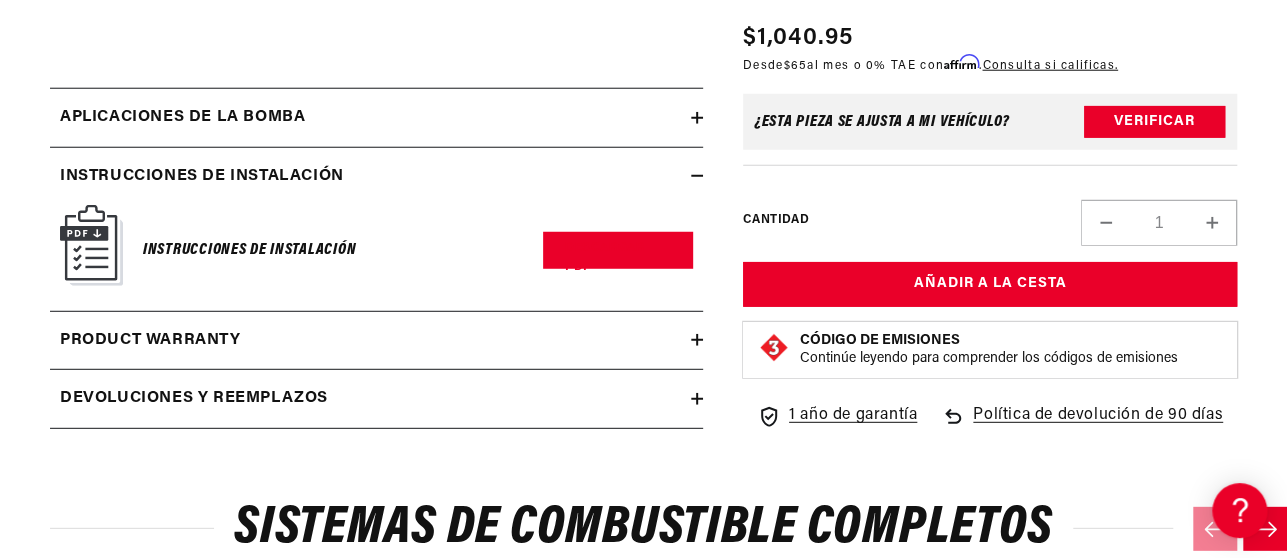click on "Instrucciones de instalación" at bounding box center [249, 250] 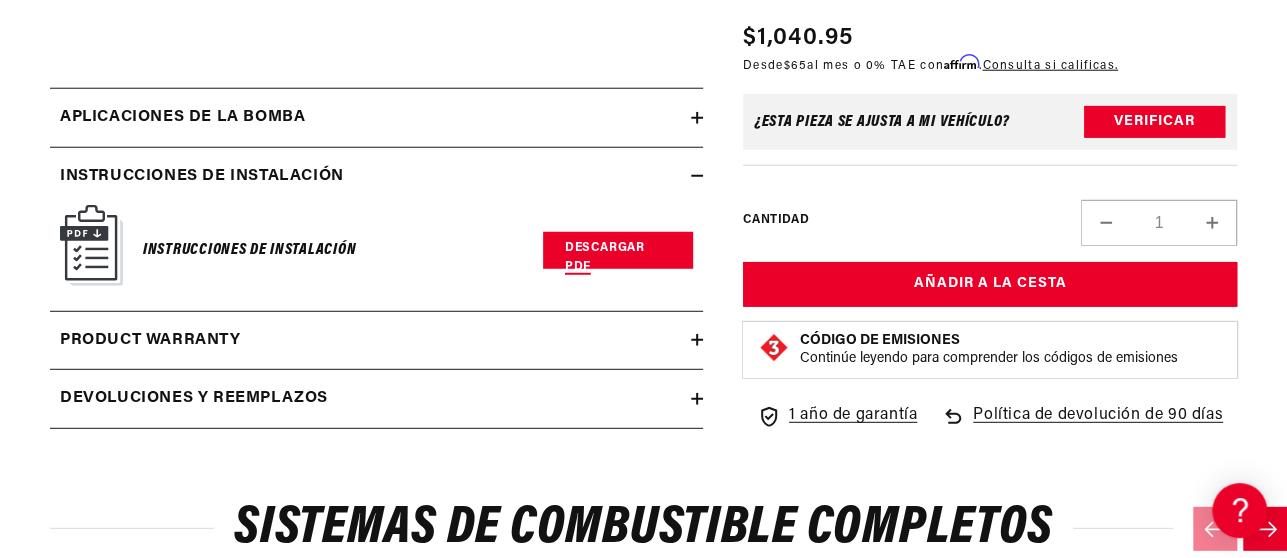 click on "Descargar PDF" at bounding box center [618, 250] 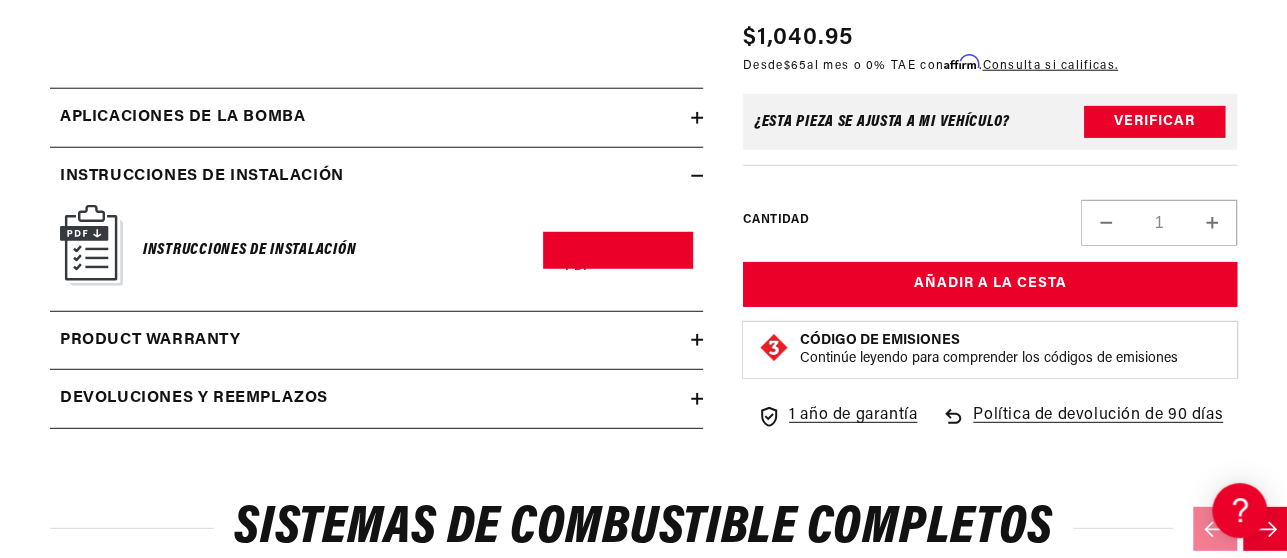 scroll, scrollTop: 0, scrollLeft: 0, axis: both 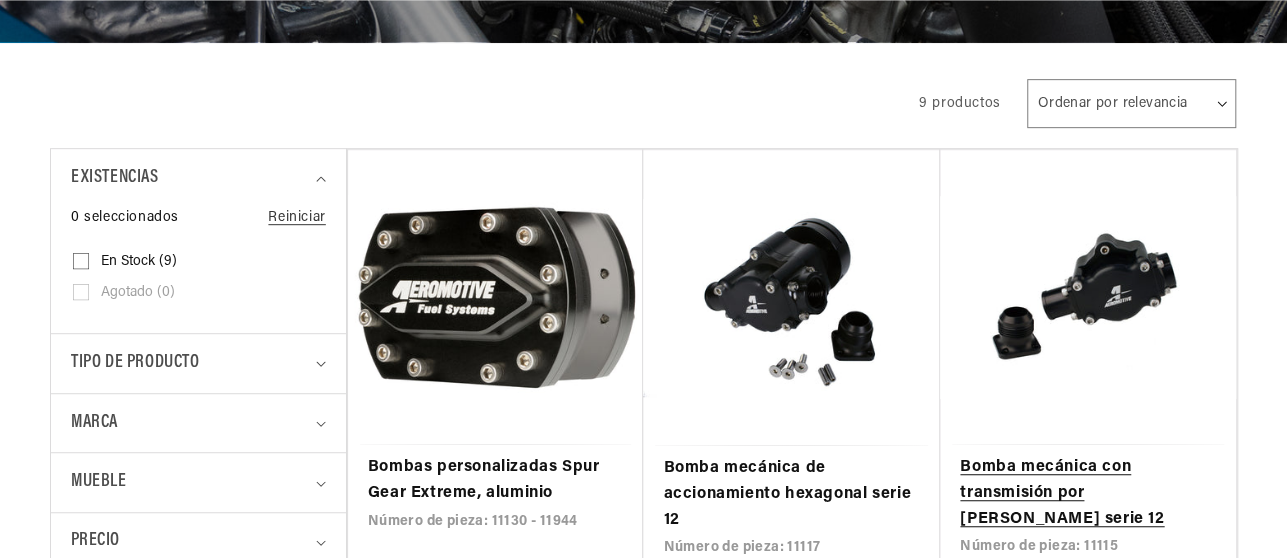 click on "Bomba mecánica con transmisión por [PERSON_NAME] serie 12" at bounding box center [1088, 493] 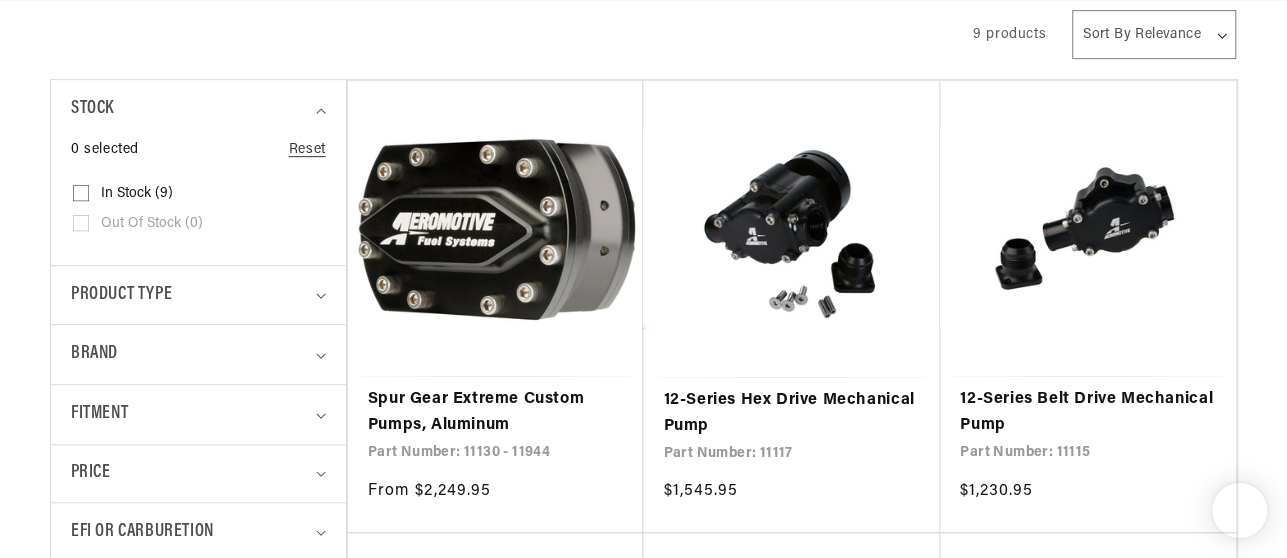 scroll, scrollTop: 0, scrollLeft: 0, axis: both 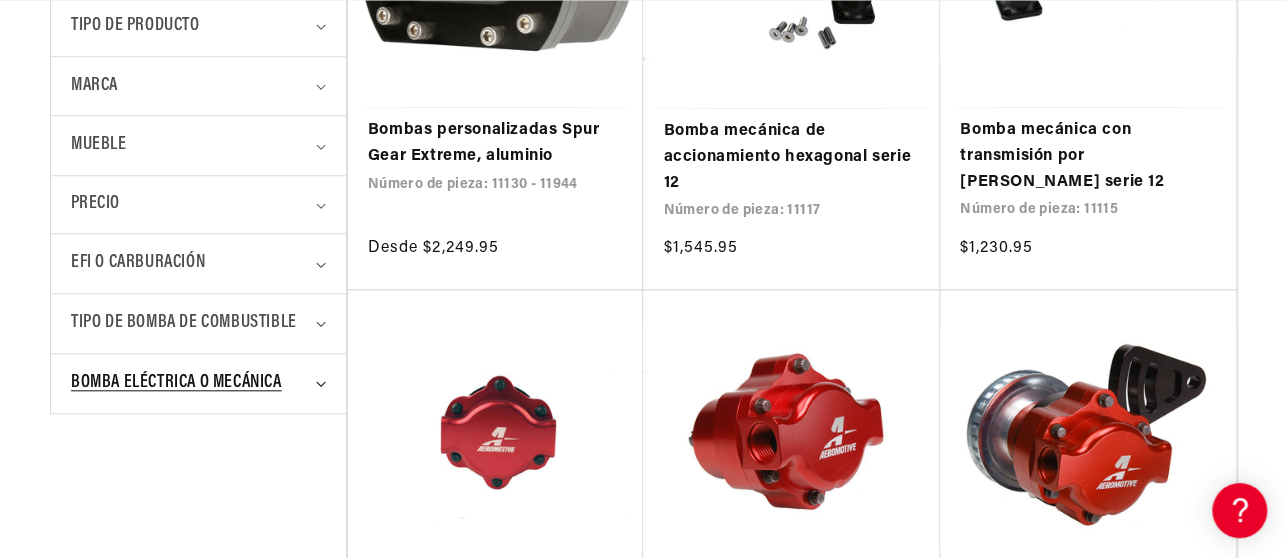 click 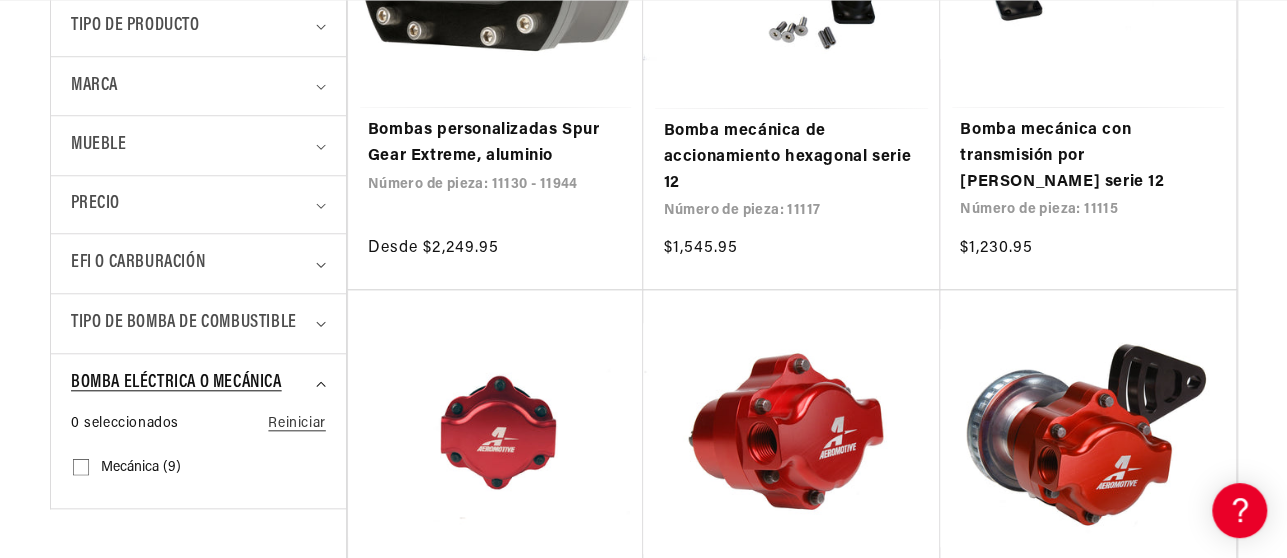 scroll, scrollTop: 0, scrollLeft: 0, axis: both 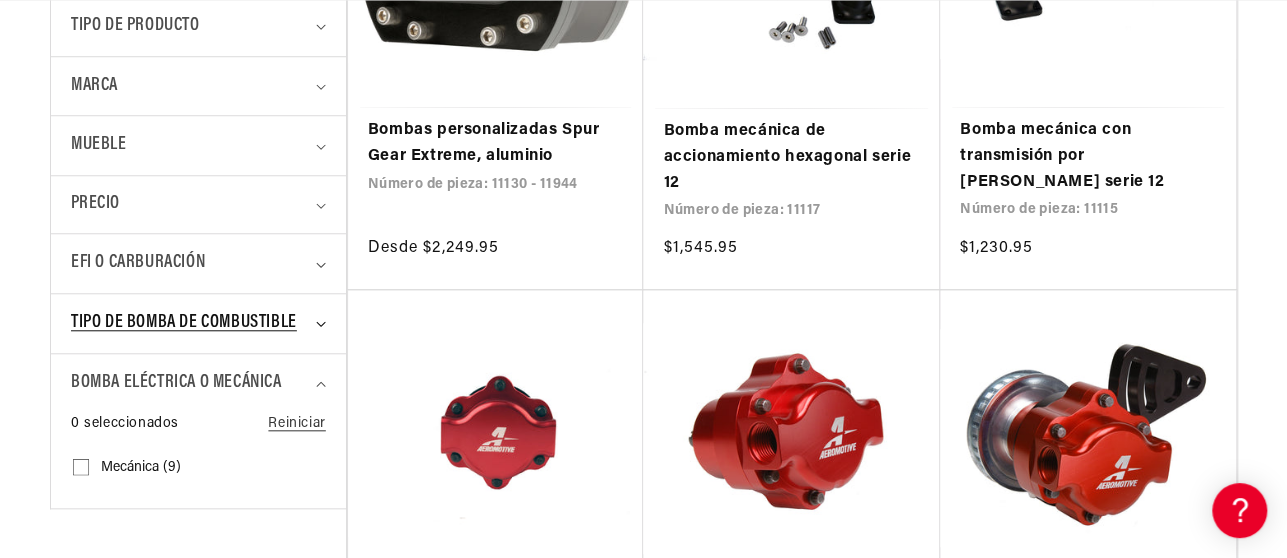 click 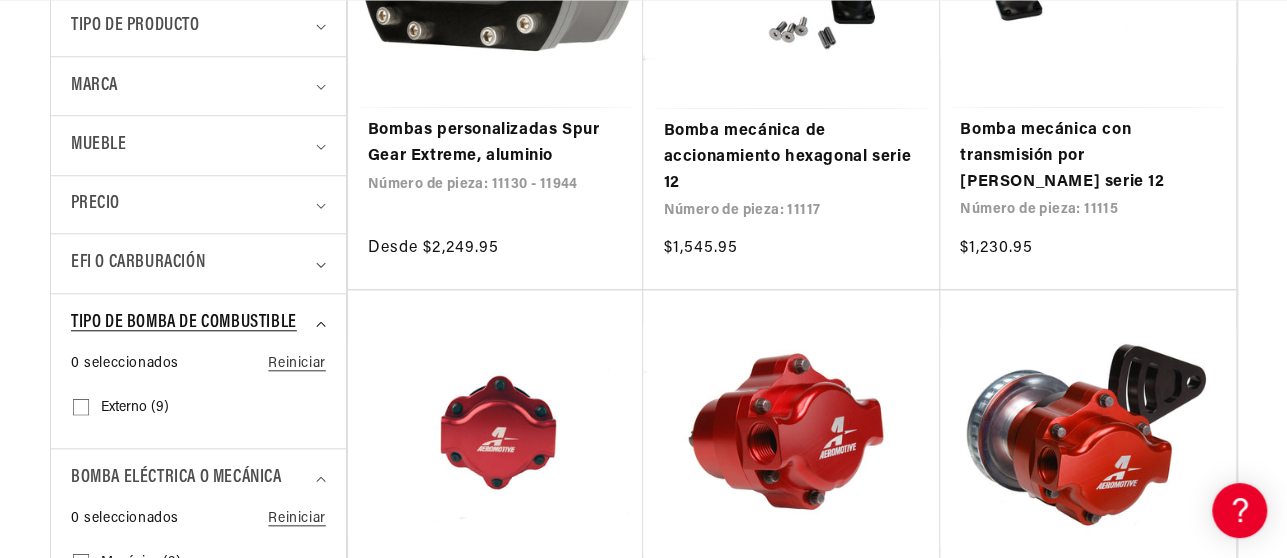 scroll, scrollTop: 0, scrollLeft: 1106, axis: horizontal 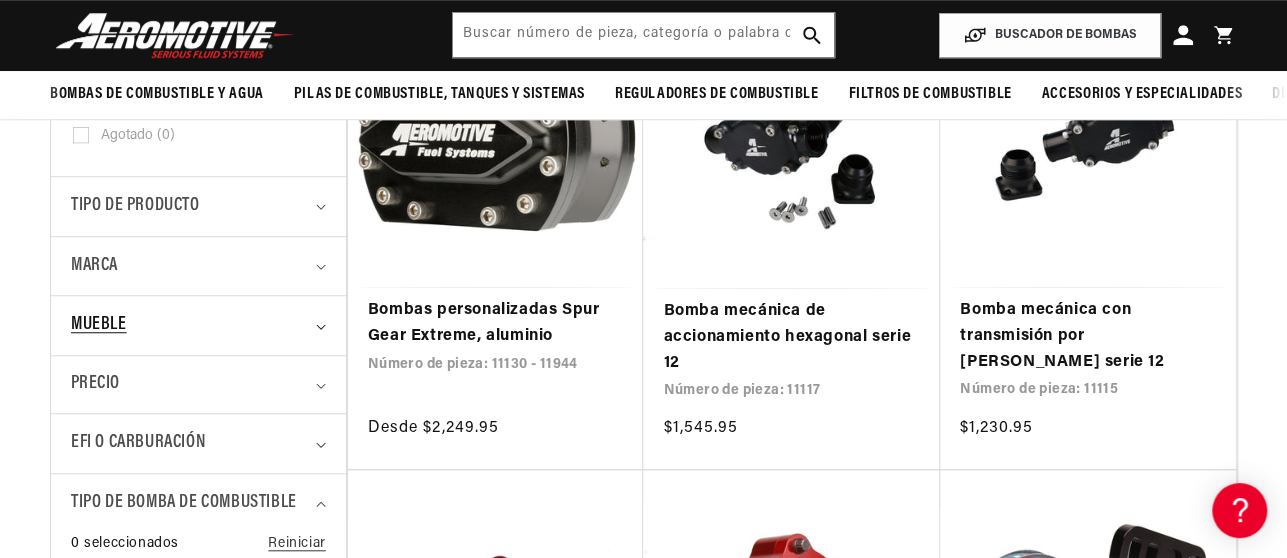 click on "Mueble" at bounding box center (189, 325) 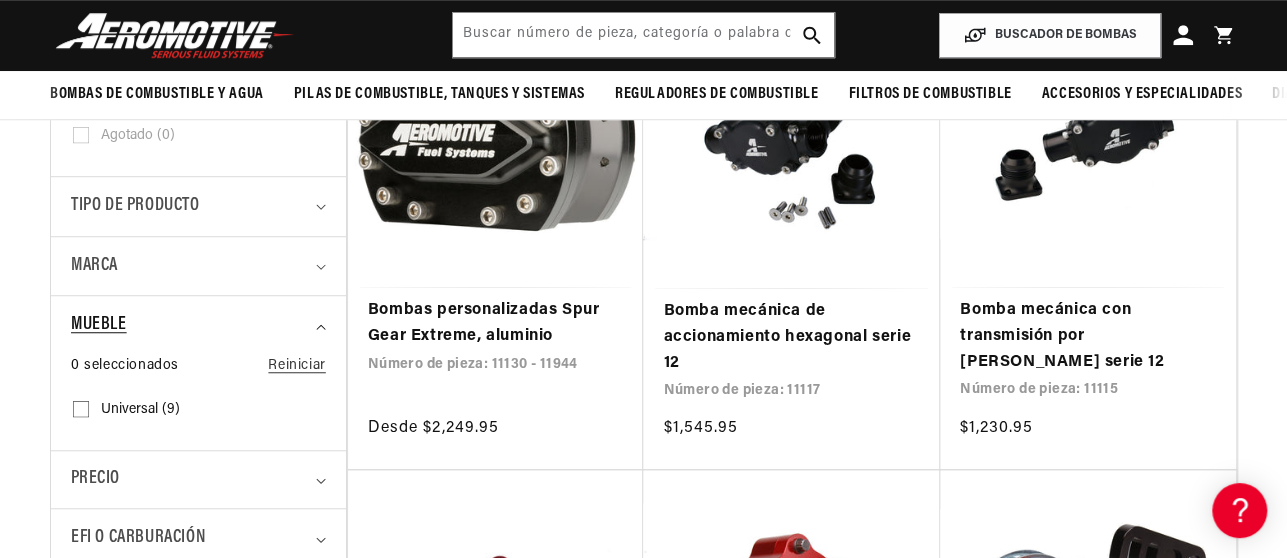 scroll, scrollTop: 0, scrollLeft: 2213, axis: horizontal 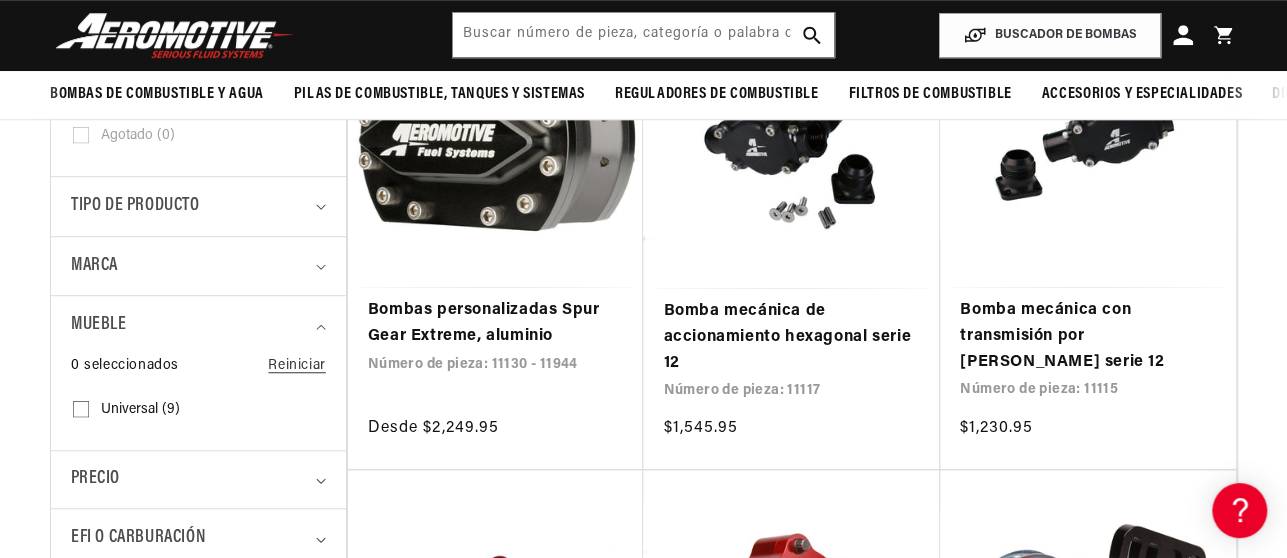 click on "Universal (9)" at bounding box center [140, 410] 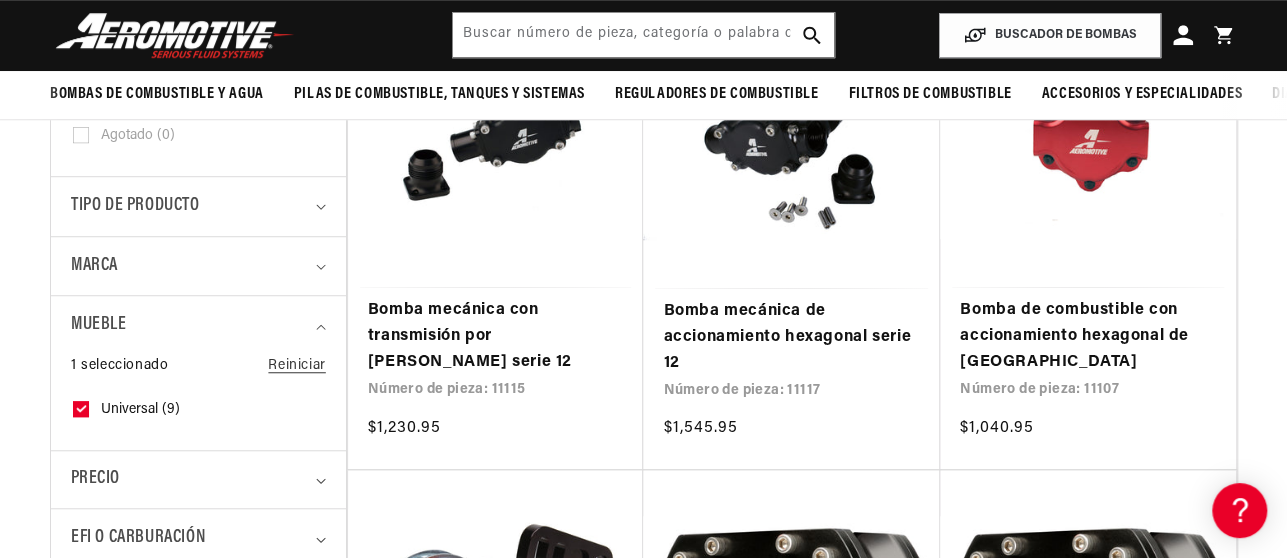 scroll, scrollTop: 0, scrollLeft: 0, axis: both 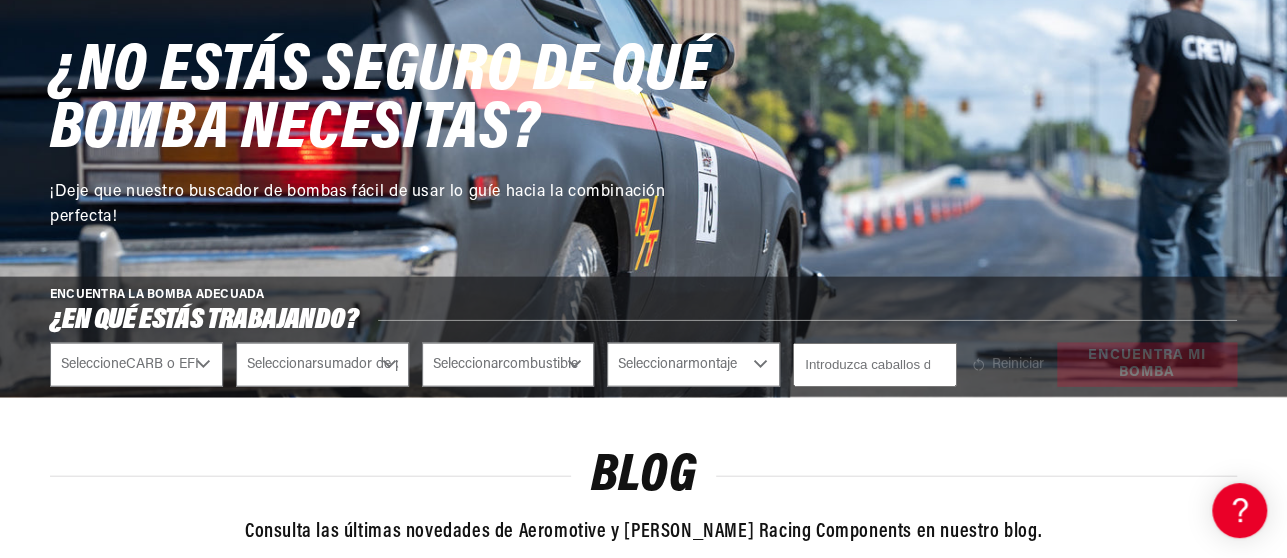 click on "Seleccione  CARB o EFI
Carburado
Inyección de combustible" at bounding box center [136, 365] 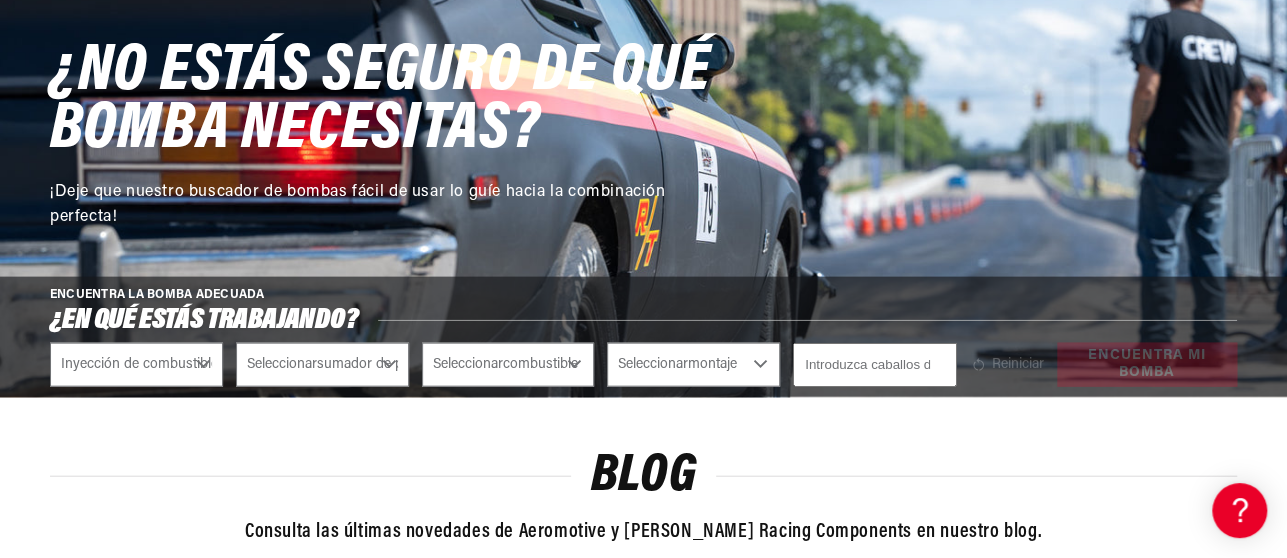 click on "Seleccione  CARB o EFI
Carburado
Inyección de combustible" at bounding box center [136, 365] 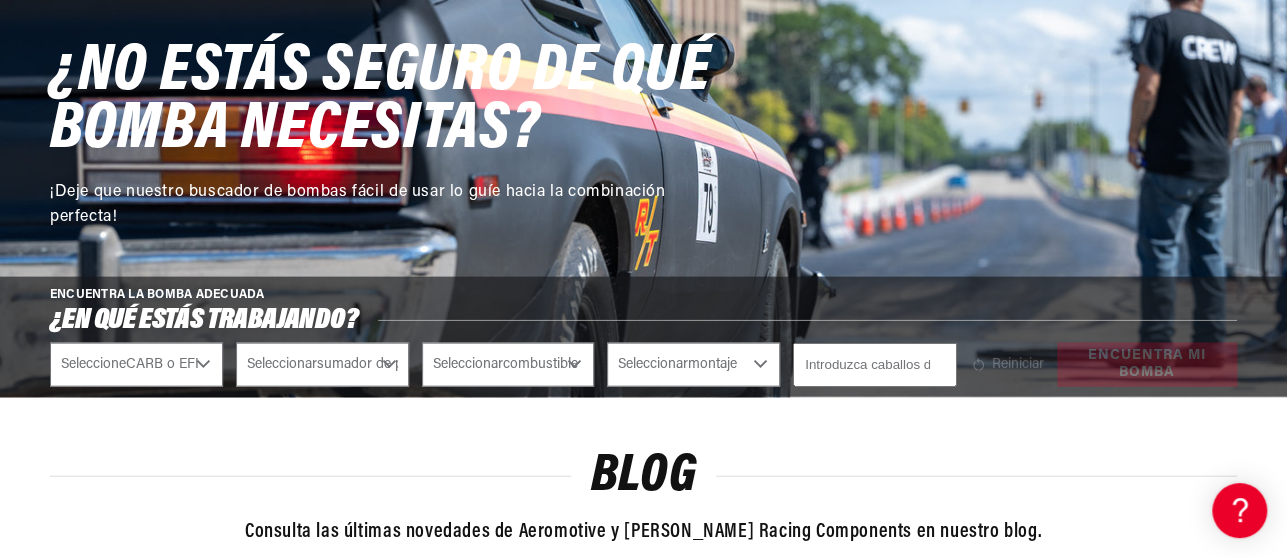 select on "Fuel-Injected" 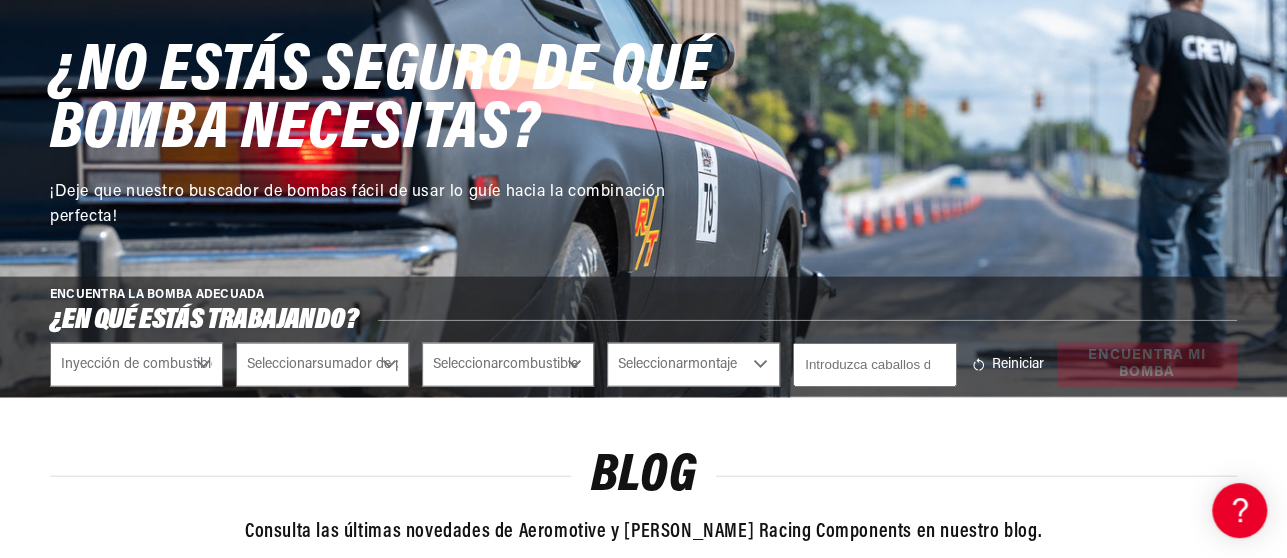 click on "Seleccionar  sumador de potencia
No - Aspirado naturalmente
Sí - Inducción forzada" at bounding box center [322, 365] 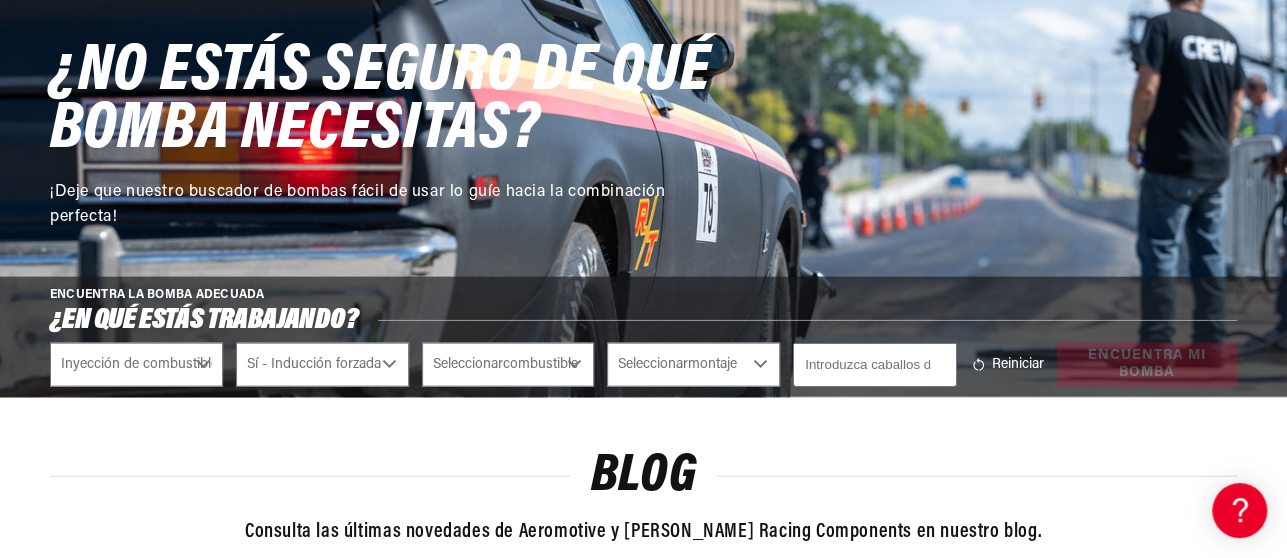 click on "Seleccionar  sumador de potencia
No - Aspirado naturalmente
Sí - Inducción forzada" at bounding box center [322, 365] 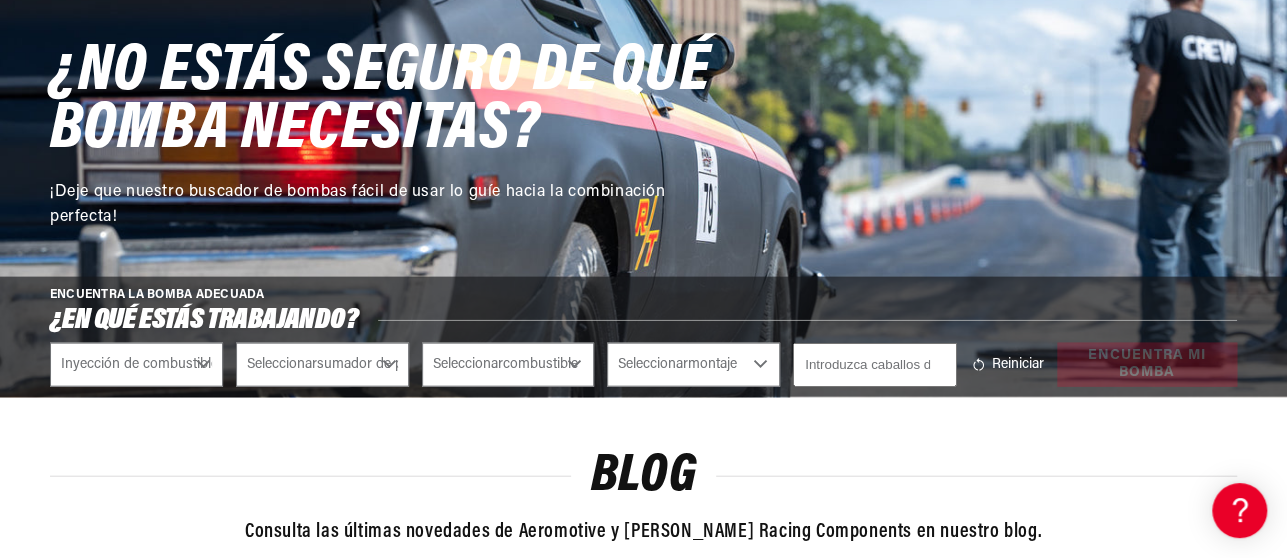 select on "Yes-Forced-Induction" 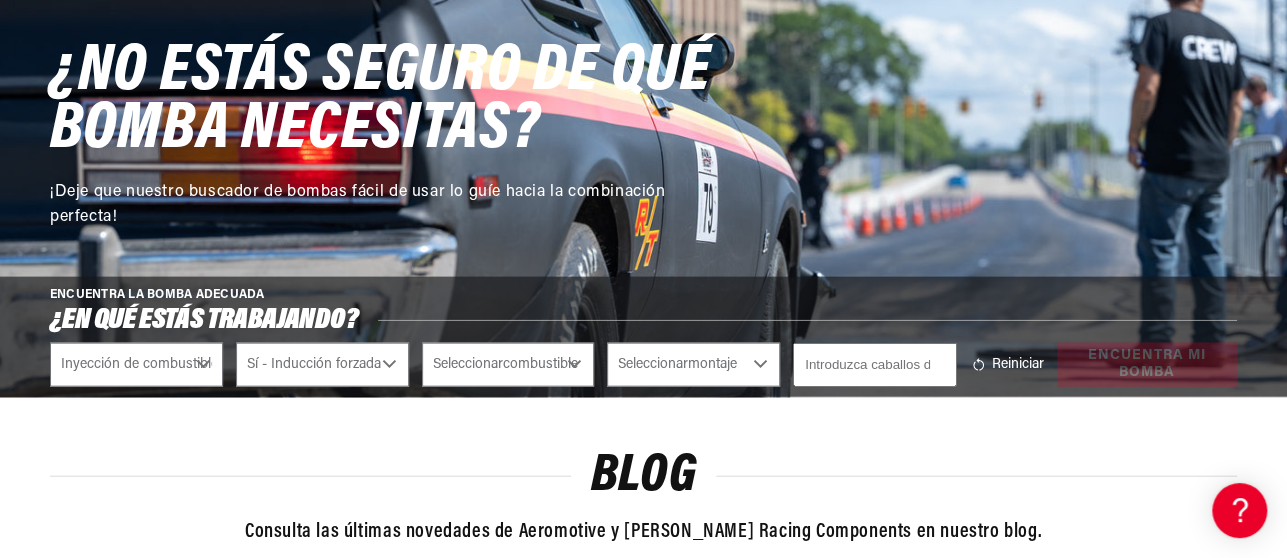 click on "Seleccionar  combustible
E85
Gas" at bounding box center (508, 365) 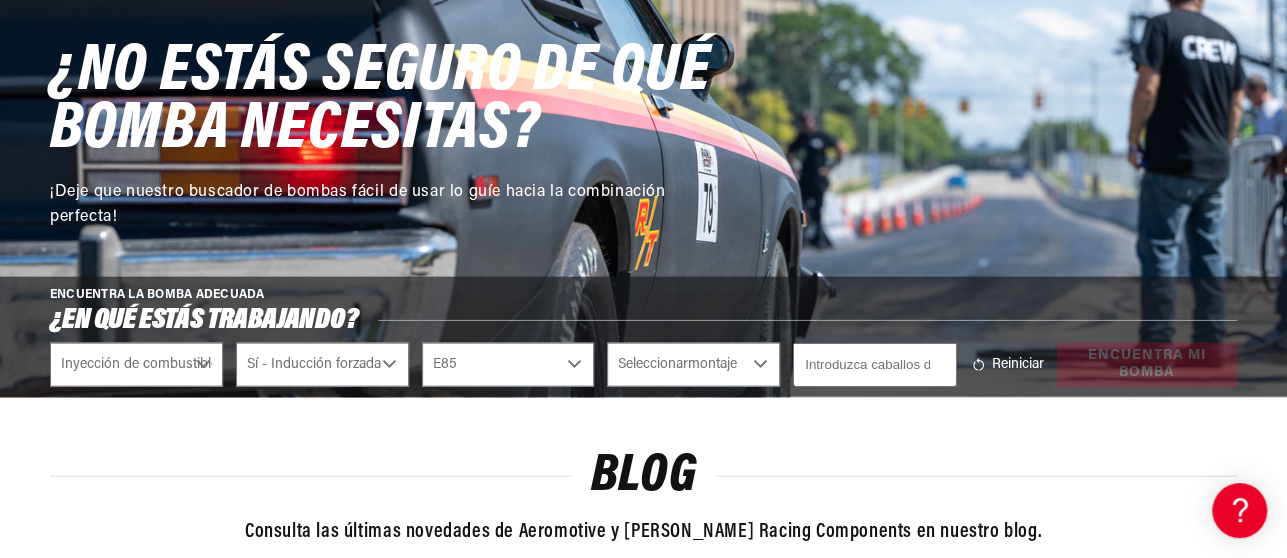 click on "Seleccionar  combustible
E85
Gas" at bounding box center [508, 365] 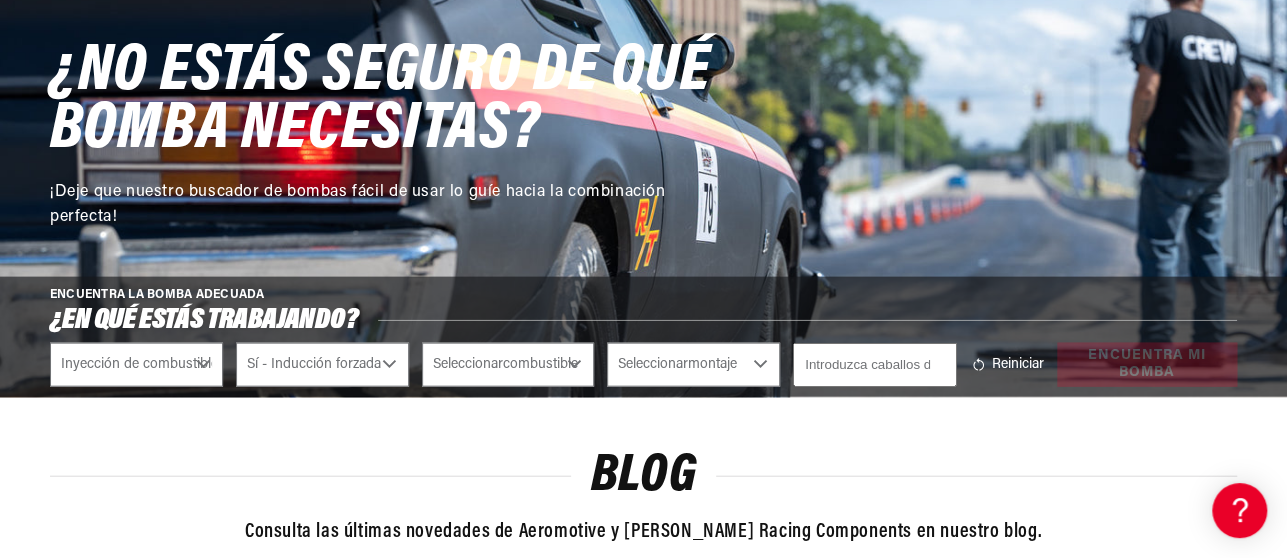 select on "E85" 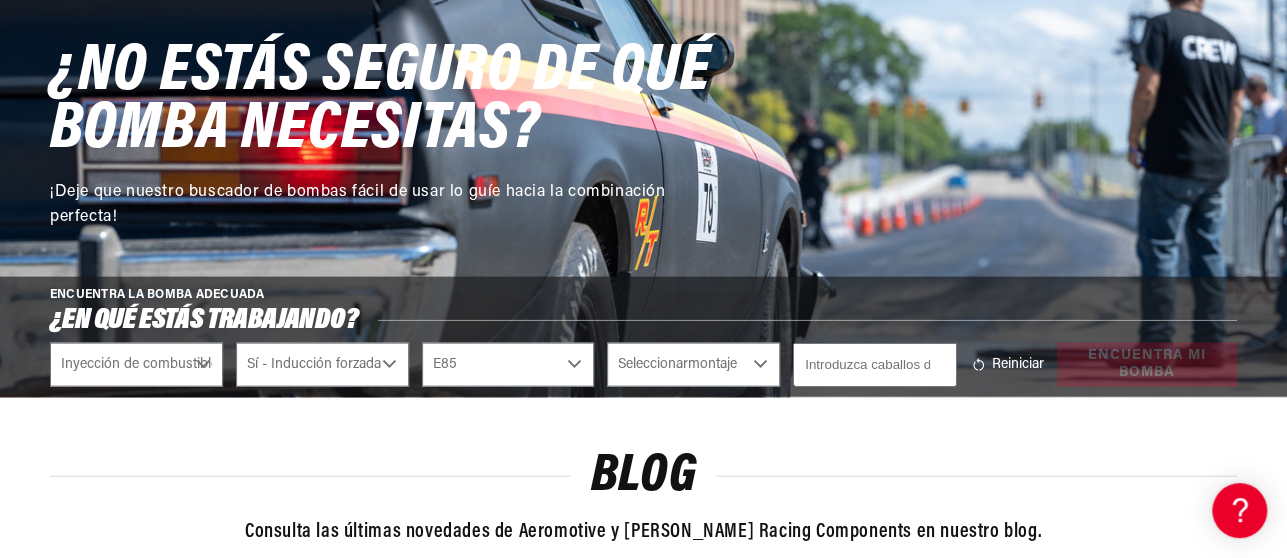 click on "Seleccionar  montaje
Externo
En el tanque" at bounding box center (693, 365) 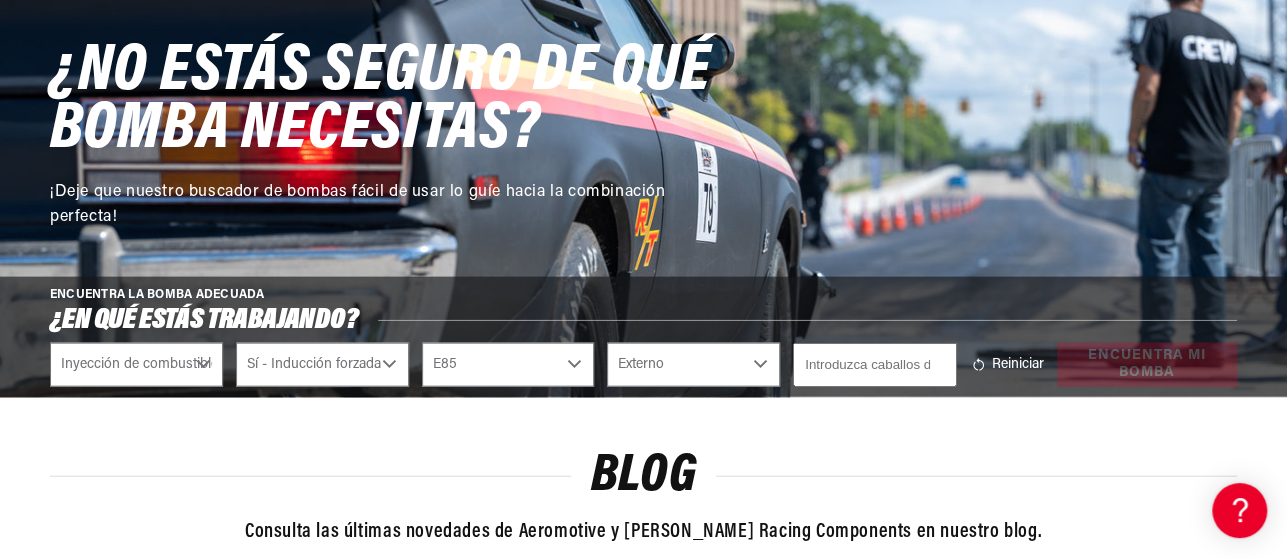 click on "Seleccionar  montaje
Externo
En el tanque" at bounding box center [693, 365] 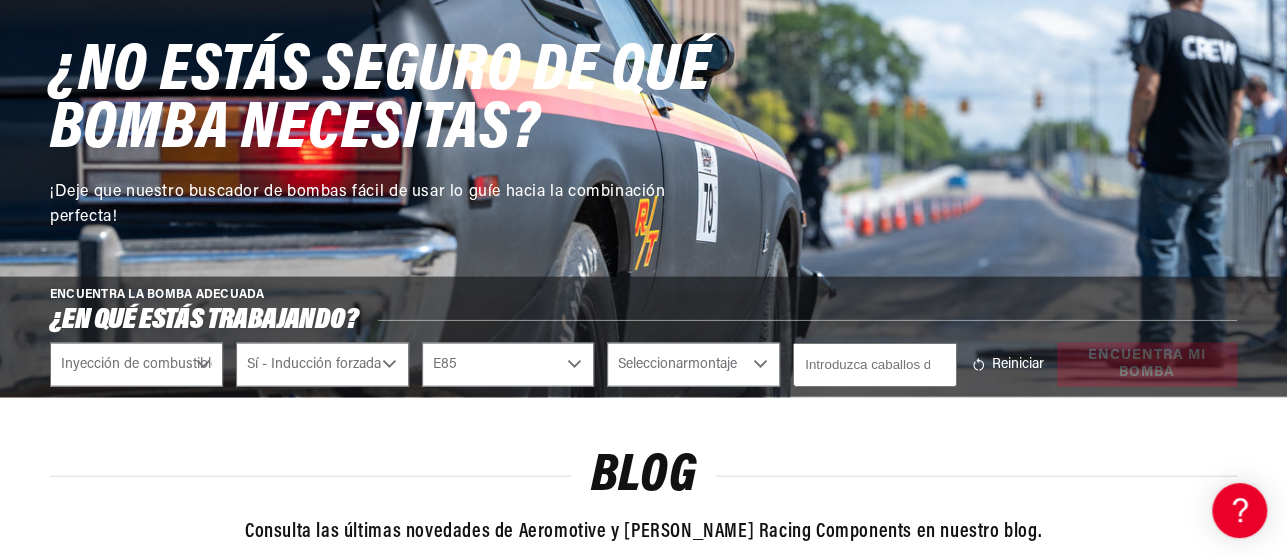 select on "External" 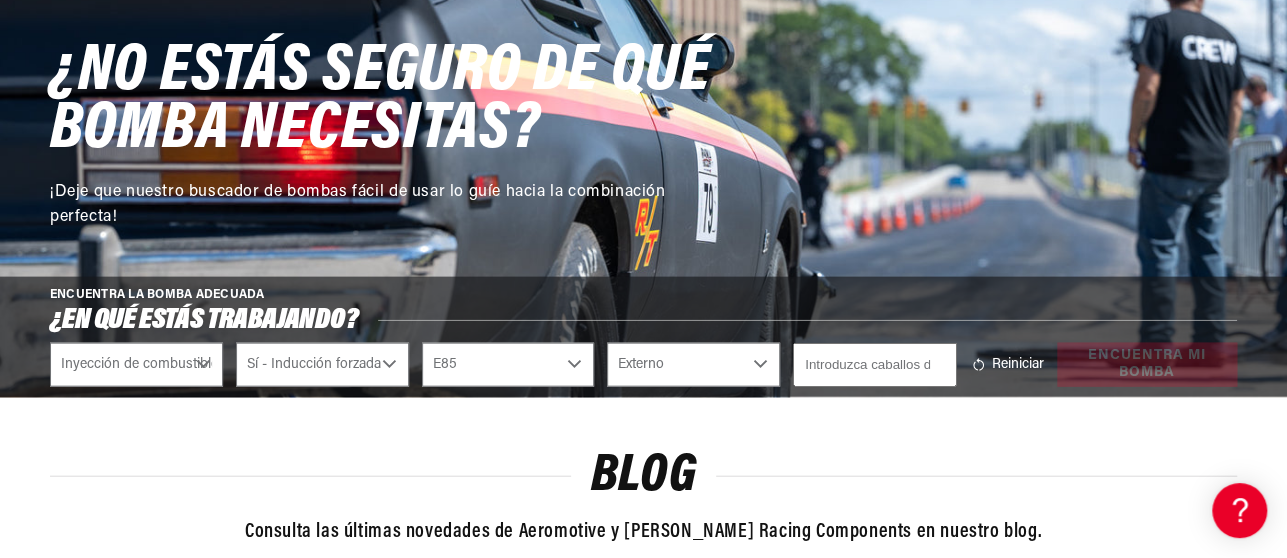 scroll, scrollTop: 0, scrollLeft: 2213, axis: horizontal 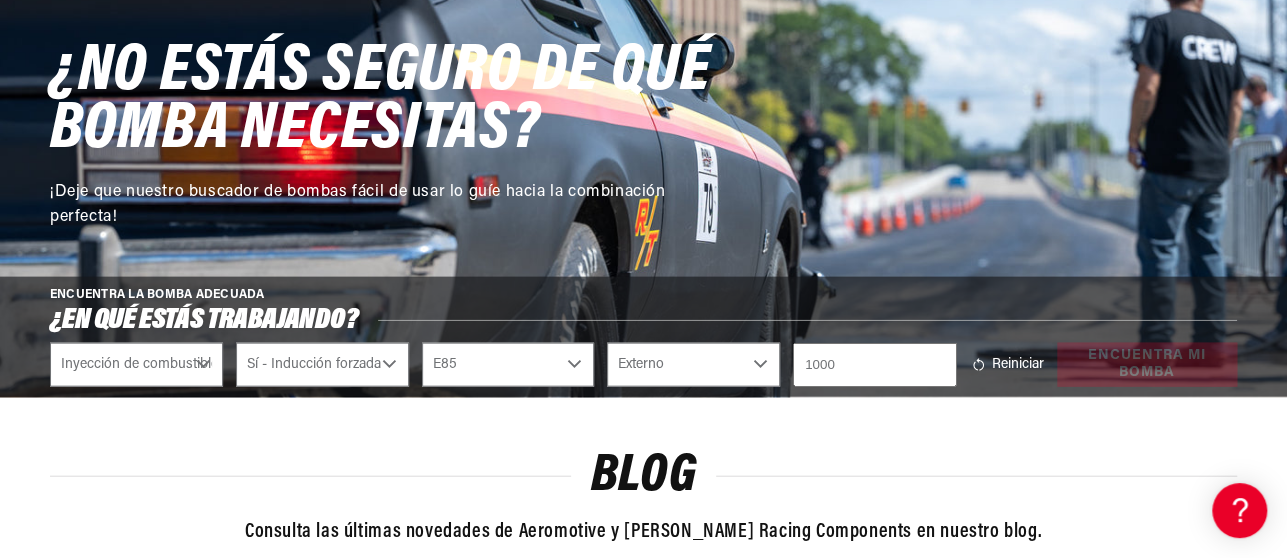 type on "1000" 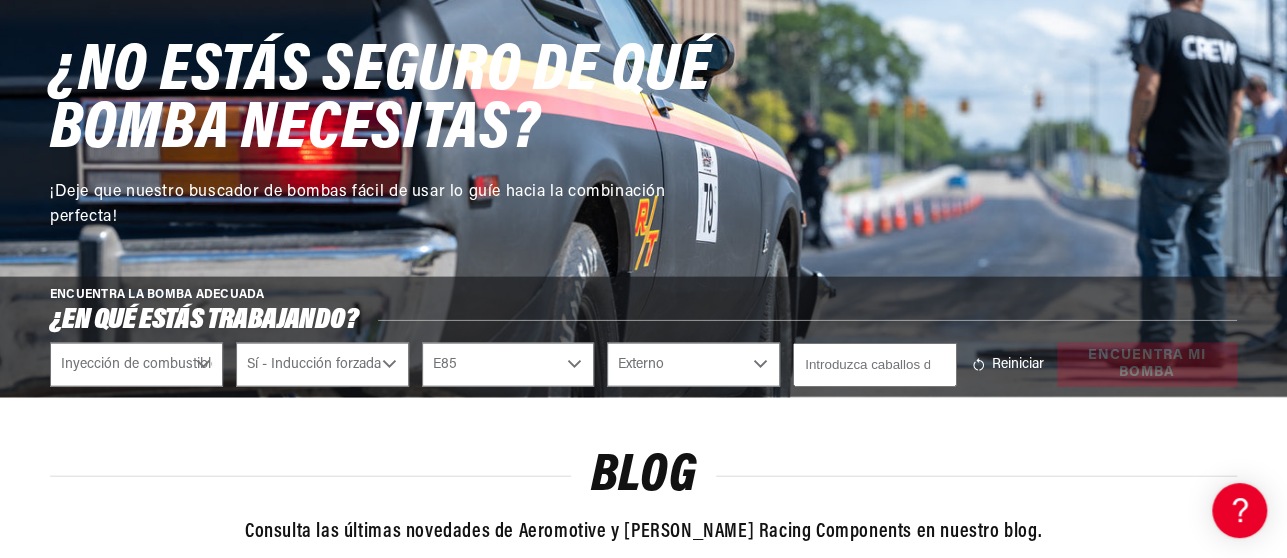 select 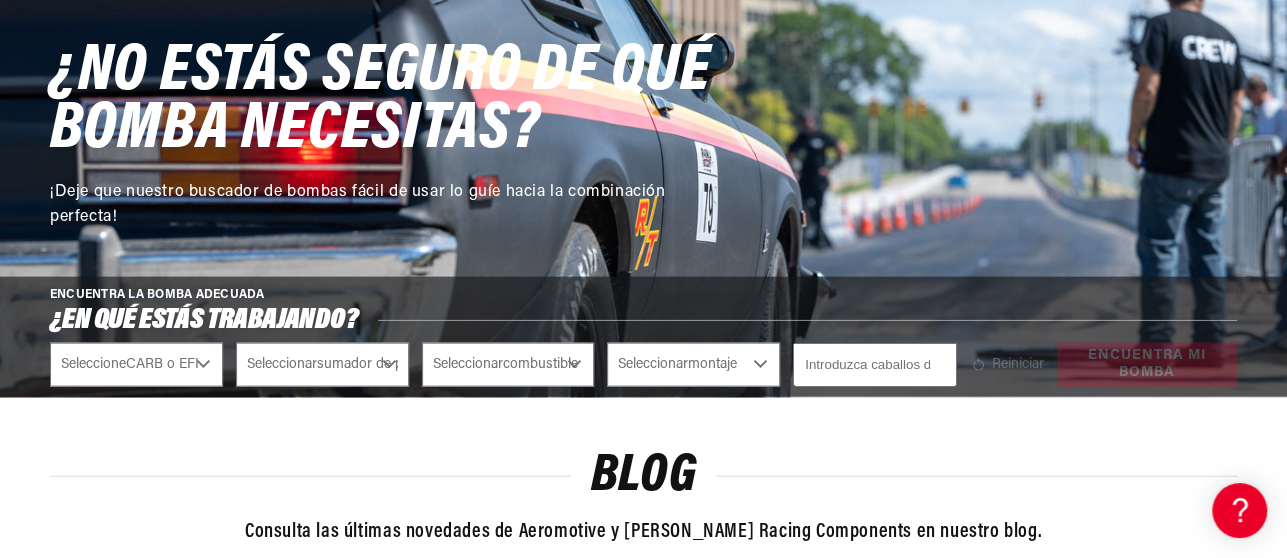 scroll, scrollTop: 0, scrollLeft: 1106, axis: horizontal 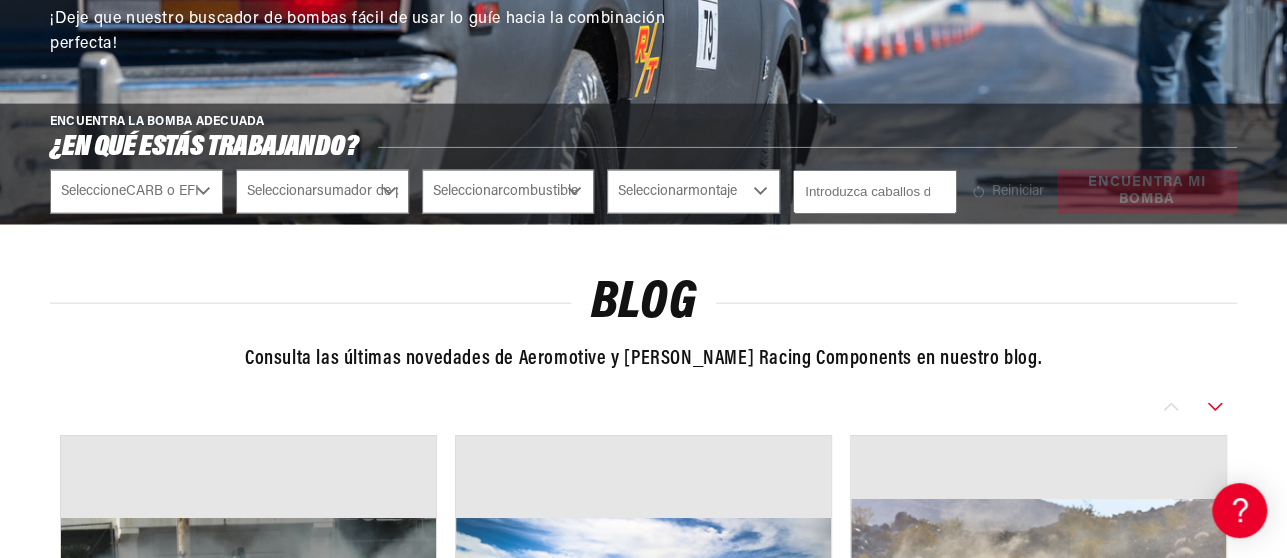 click on "Reiniciar
Encuentra mi bomba" at bounding box center [1103, 192] 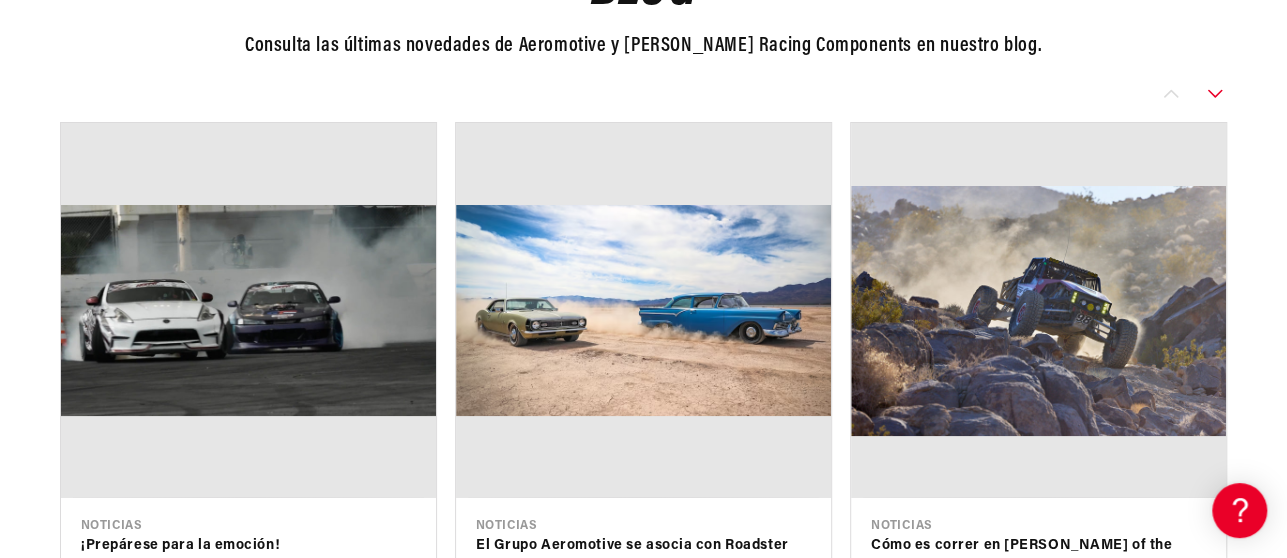 scroll, scrollTop: 0, scrollLeft: 2213, axis: horizontal 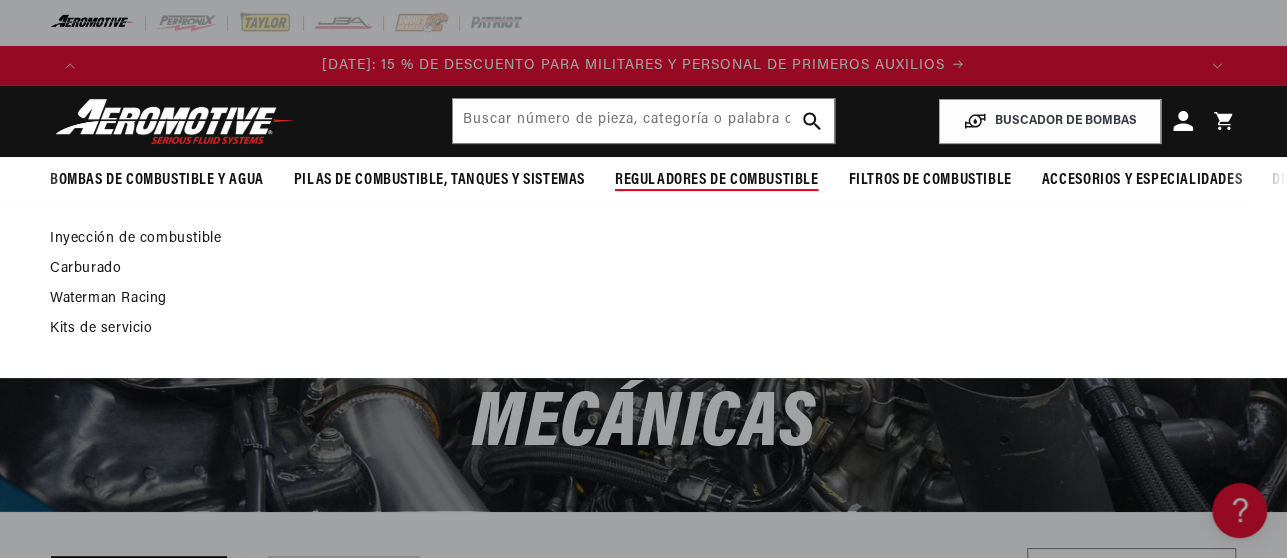 click on "Inyección de combustible" at bounding box center (135, 238) 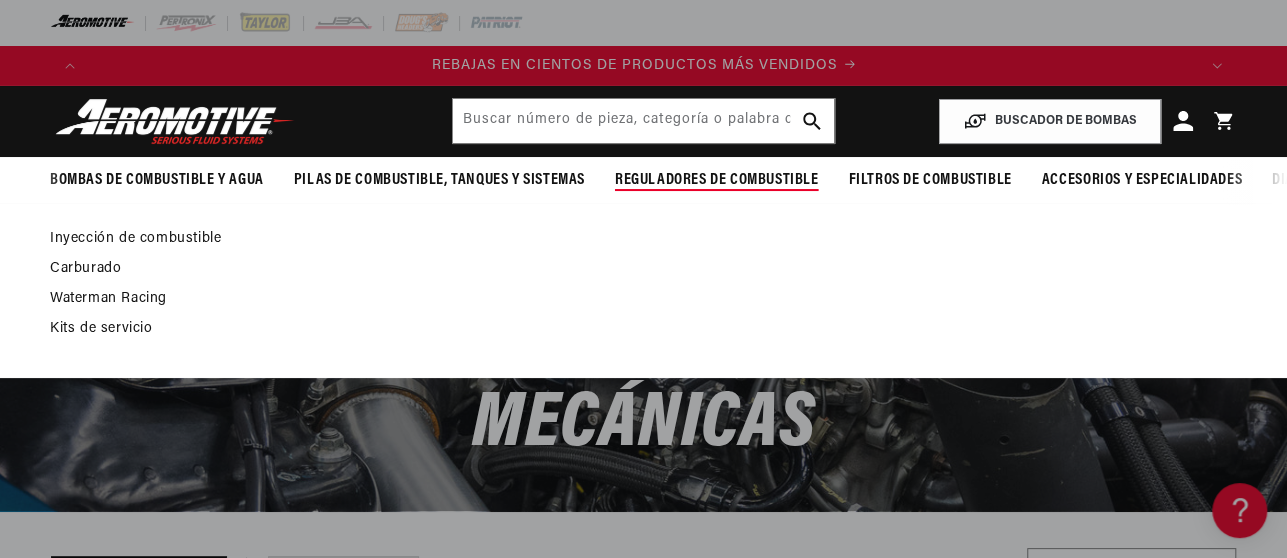 click on "Inyección de combustible" at bounding box center [135, 238] 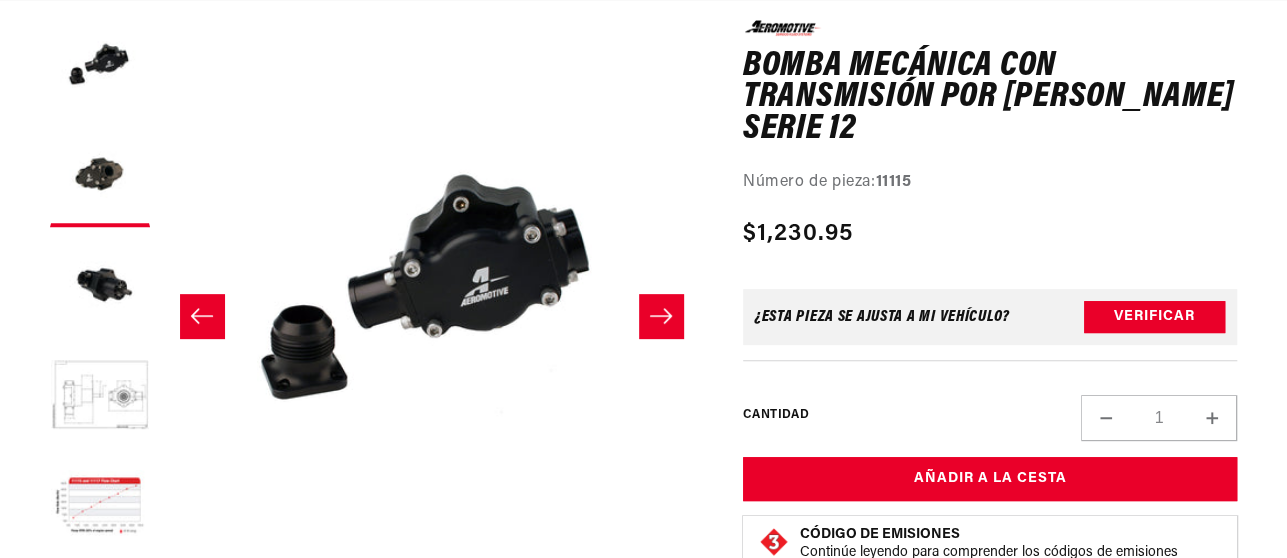 scroll, scrollTop: 261, scrollLeft: 0, axis: vertical 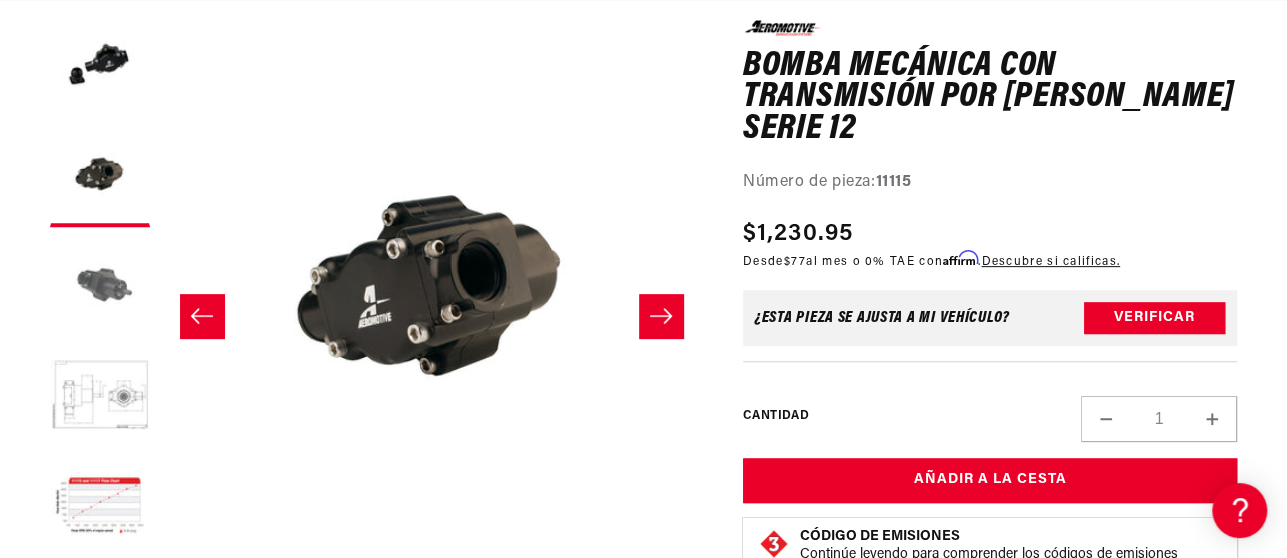 click at bounding box center (100, 287) 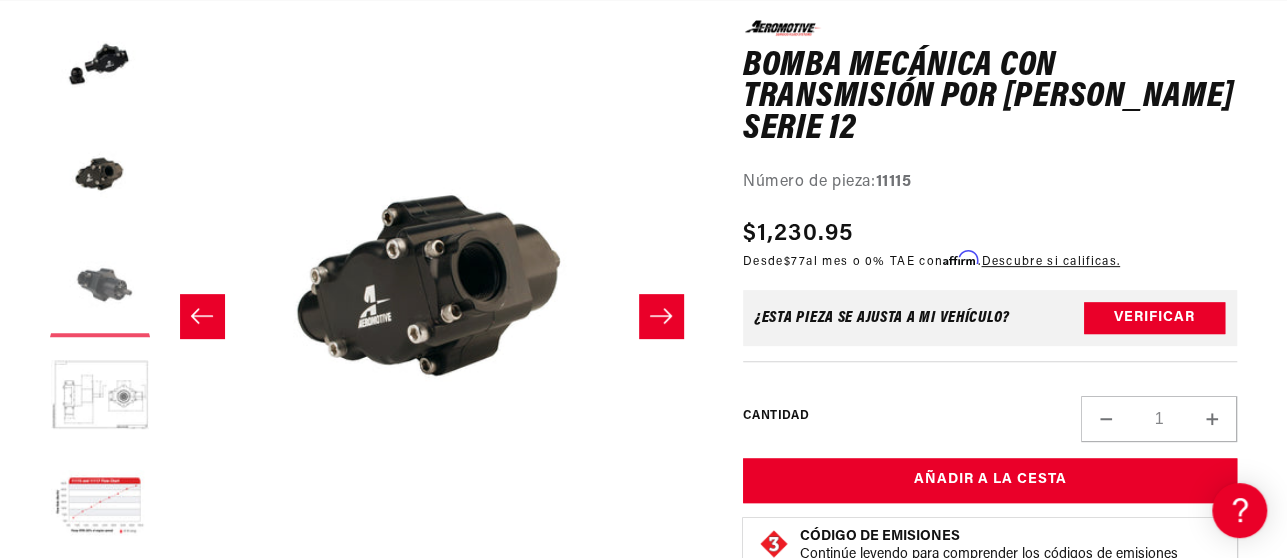 scroll, scrollTop: 0, scrollLeft: 1085, axis: horizontal 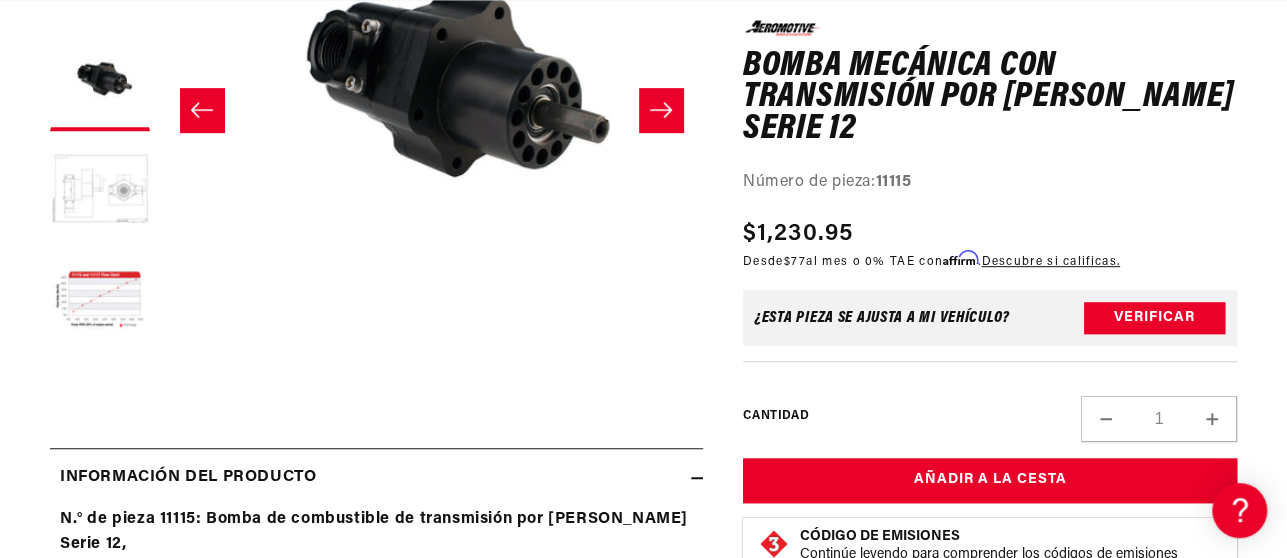 click at bounding box center (100, 191) 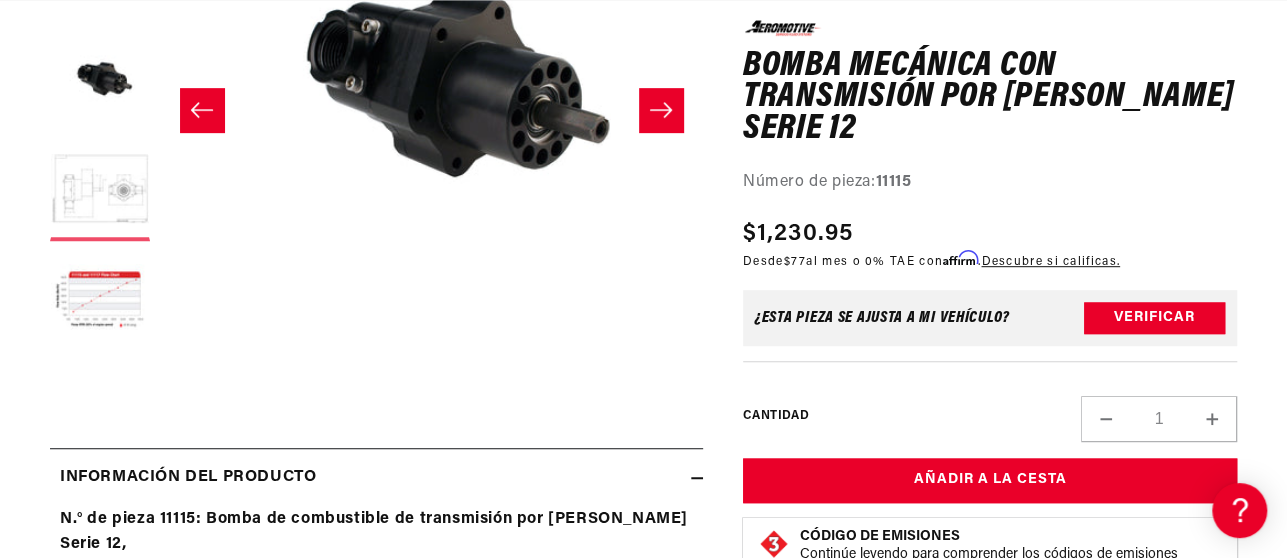 scroll, scrollTop: 0, scrollLeft: 1627, axis: horizontal 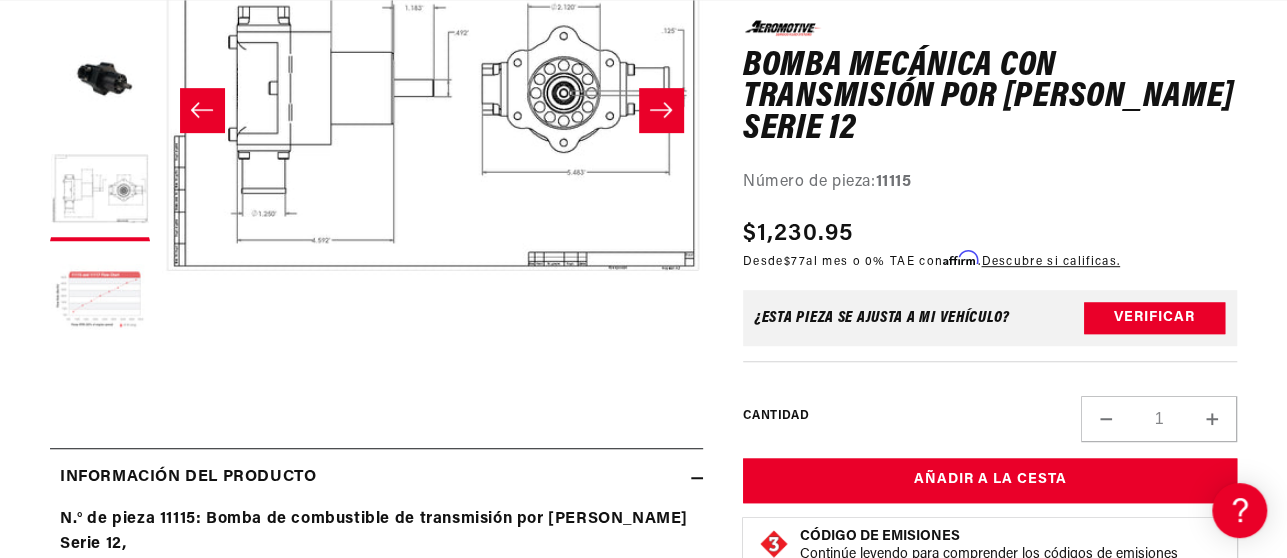 click at bounding box center [100, 301] 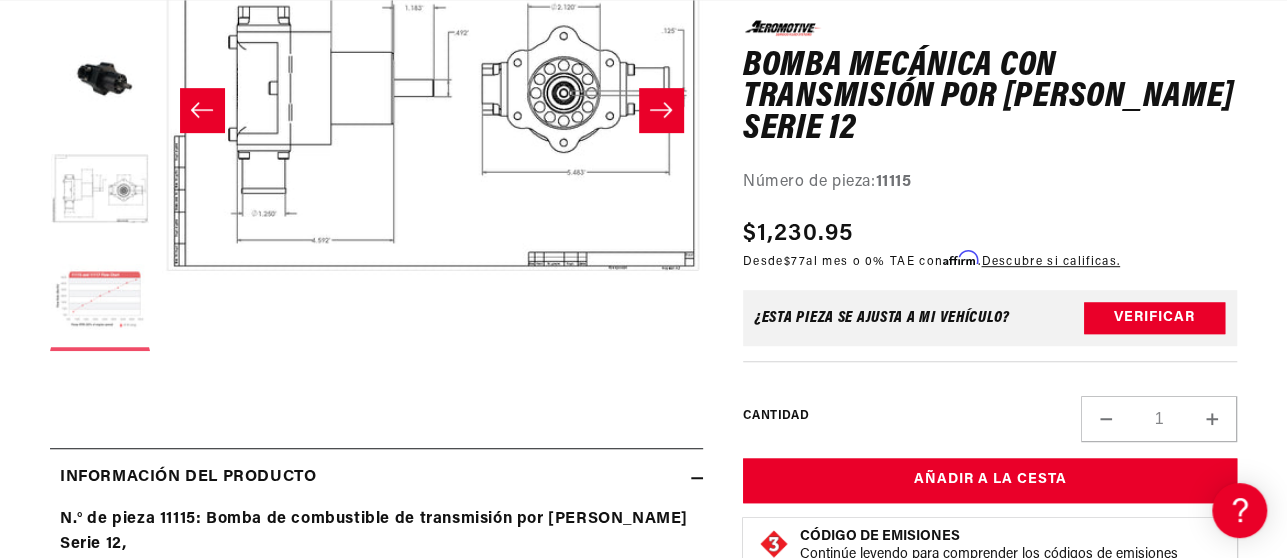 scroll, scrollTop: 0, scrollLeft: 2170, axis: horizontal 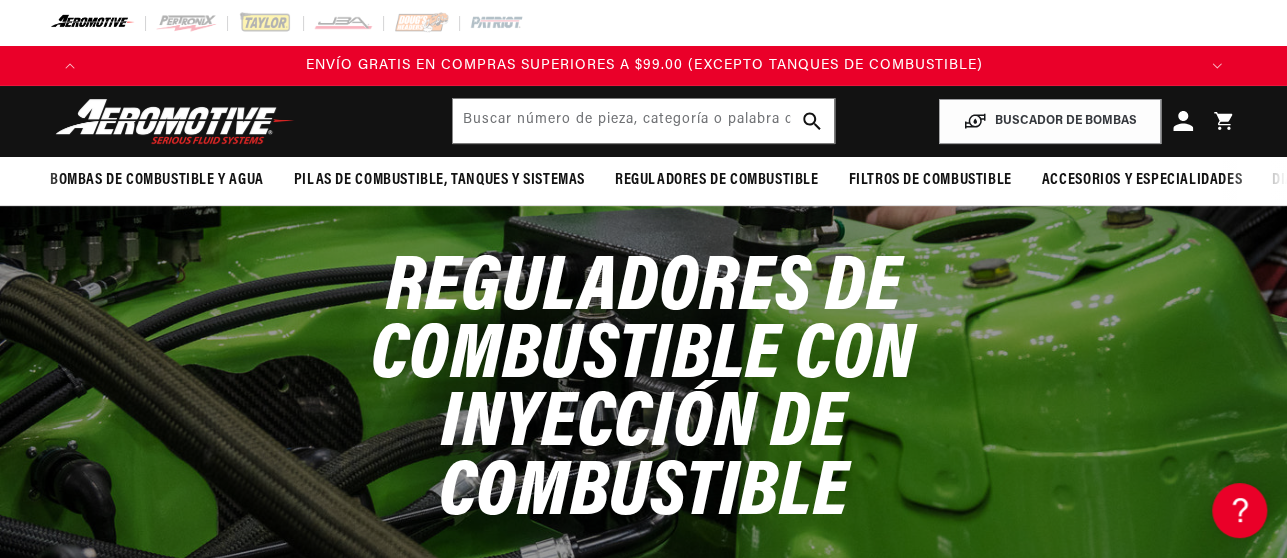 drag, startPoint x: 1296, startPoint y: 28, endPoint x: 1300, endPoint y: -121, distance: 149.05368 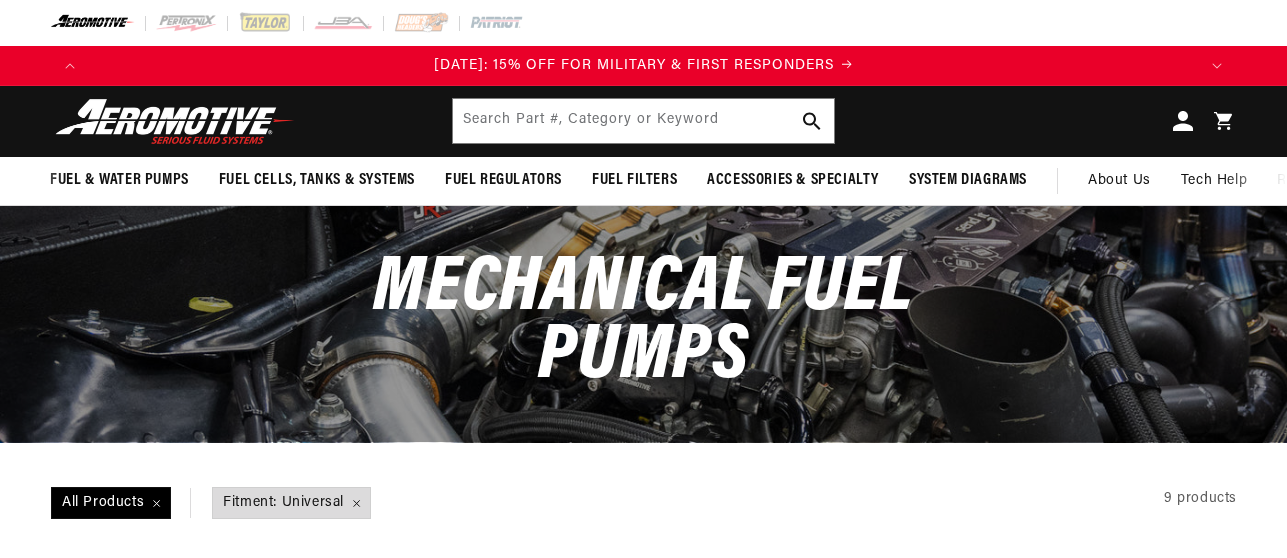 scroll, scrollTop: 0, scrollLeft: 0, axis: both 